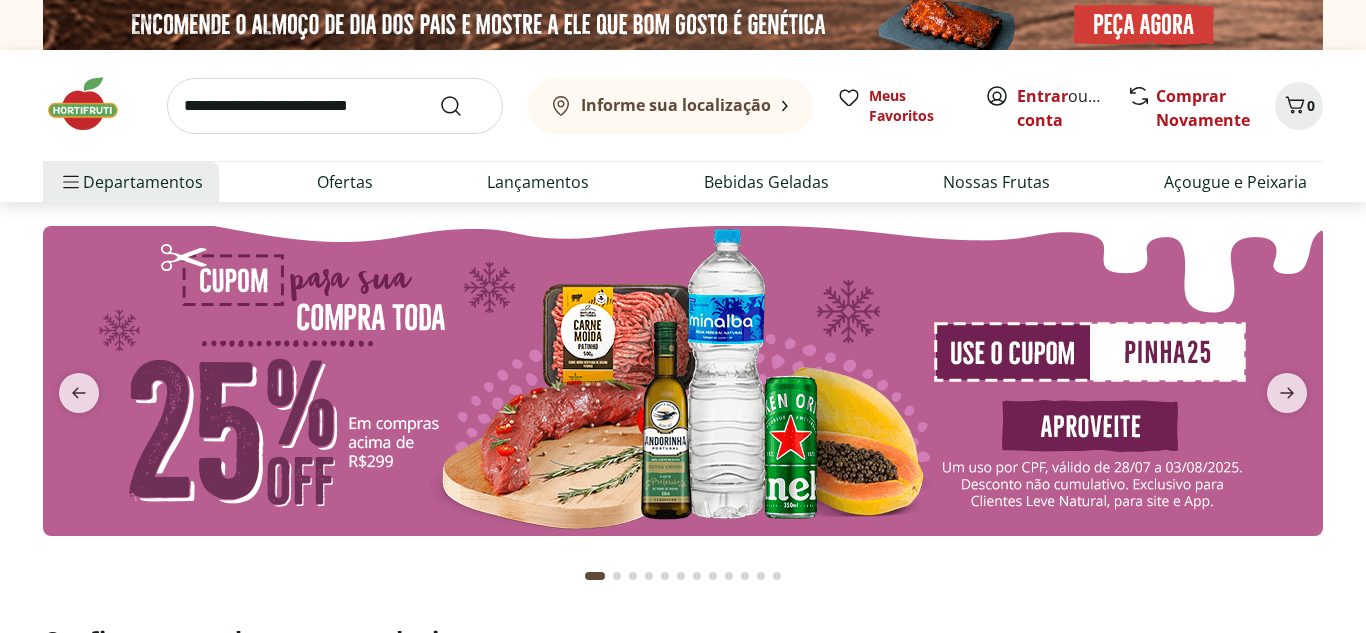 scroll, scrollTop: 0, scrollLeft: 0, axis: both 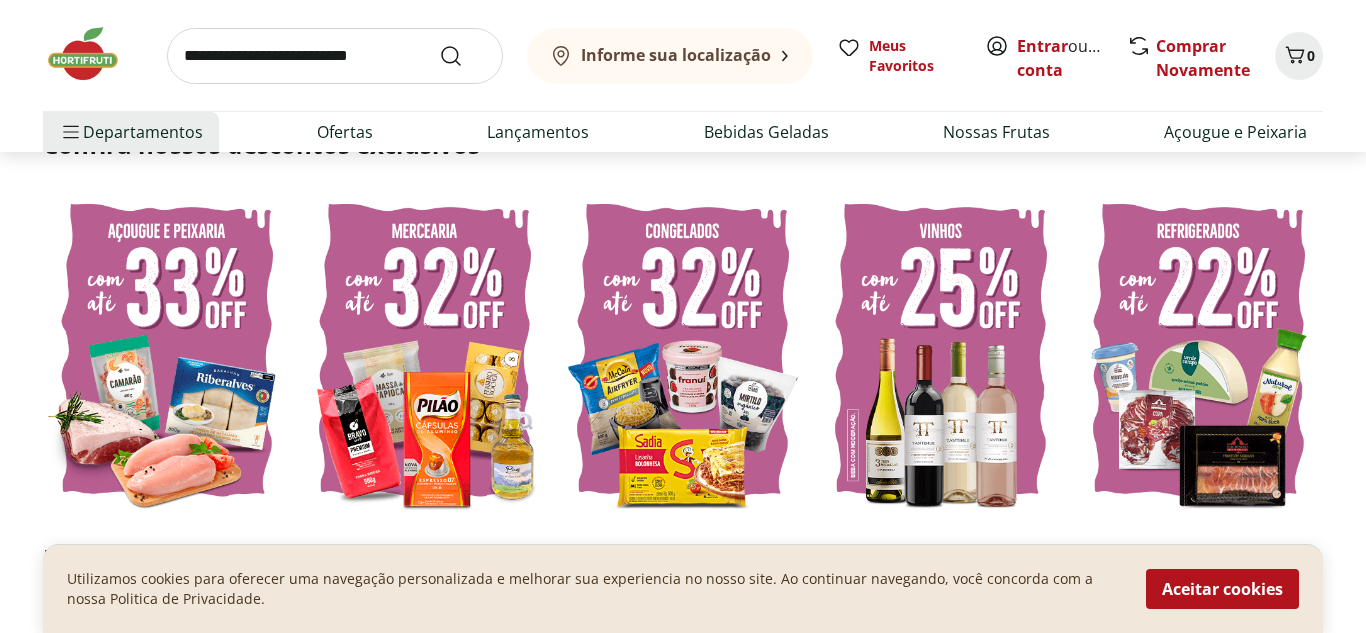 click at bounding box center [425, 350] 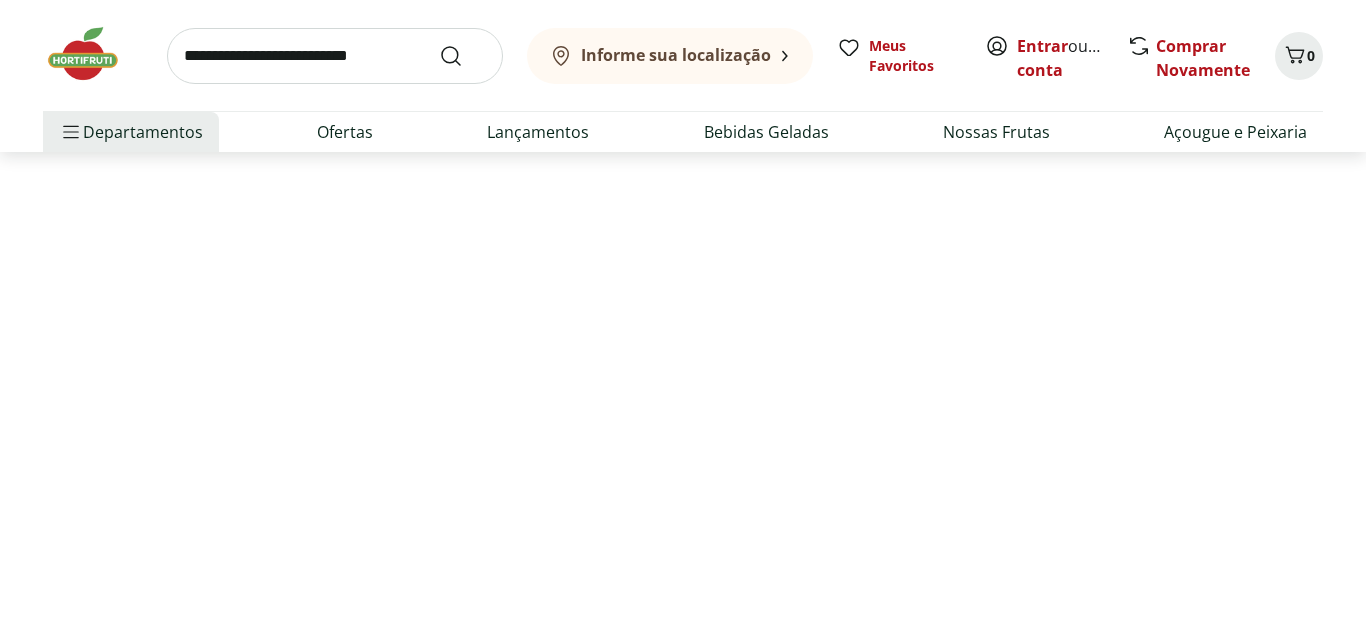 scroll, scrollTop: 0, scrollLeft: 0, axis: both 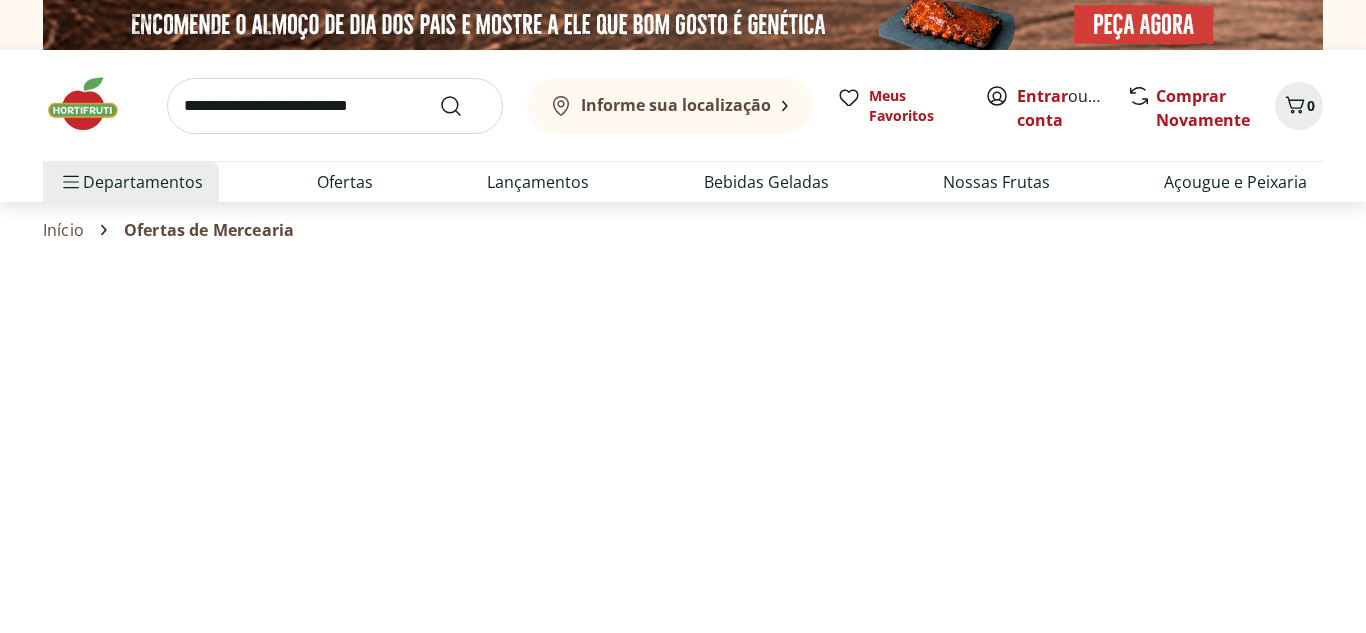 select on "**********" 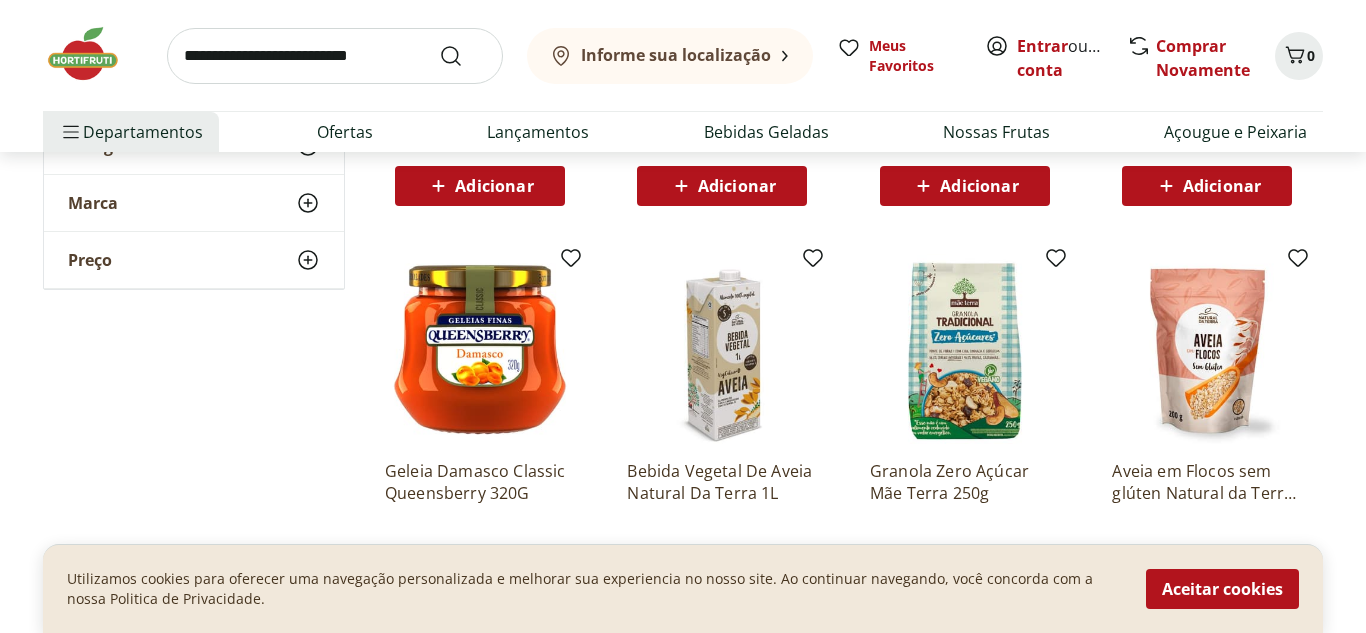 scroll, scrollTop: 634, scrollLeft: 0, axis: vertical 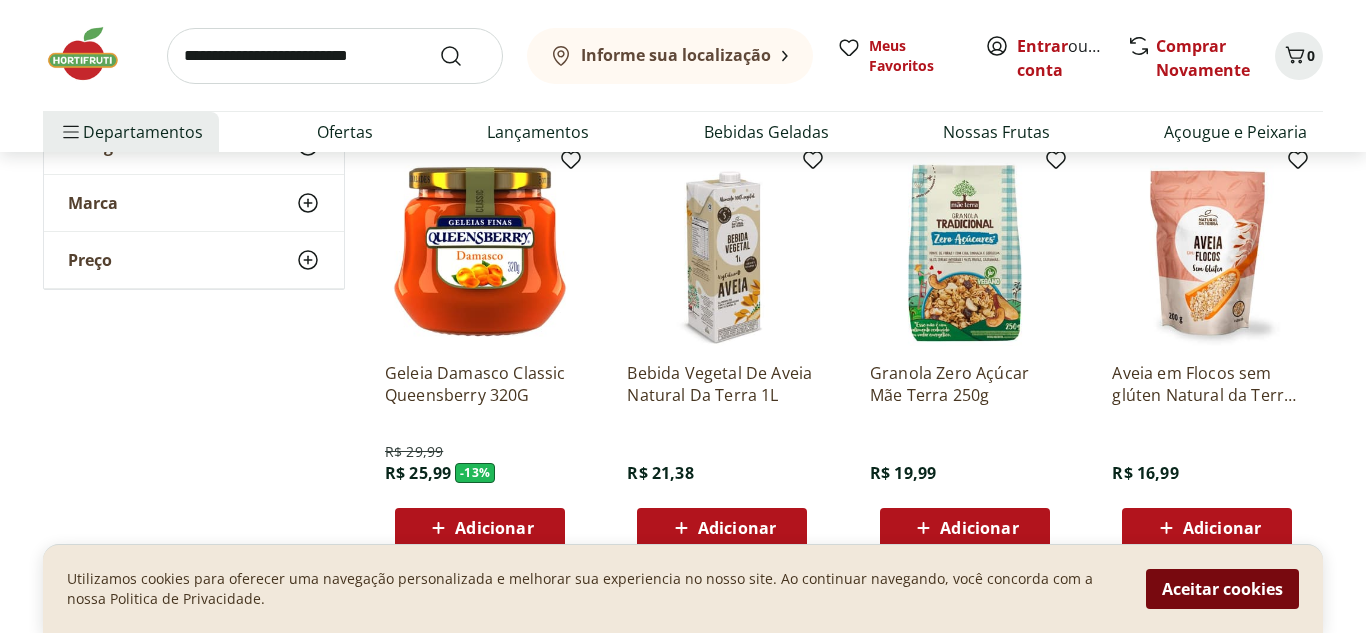 click on "Aceitar cookies" at bounding box center (1222, 589) 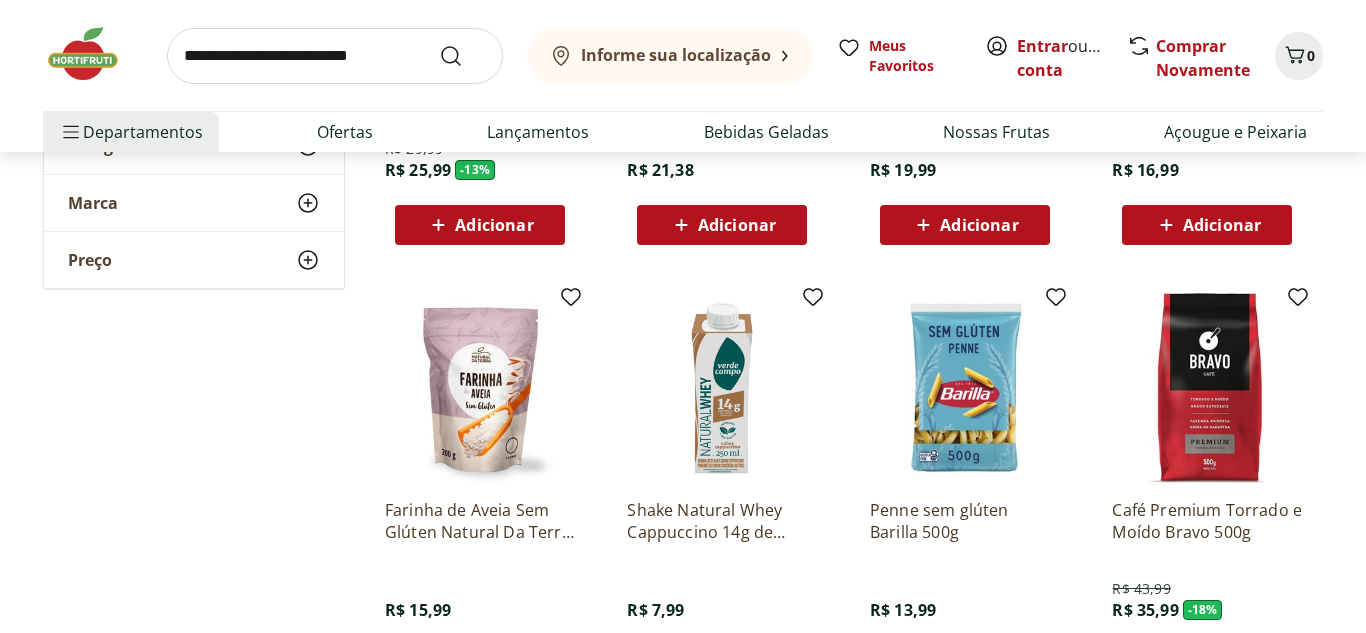 scroll, scrollTop: 884, scrollLeft: 0, axis: vertical 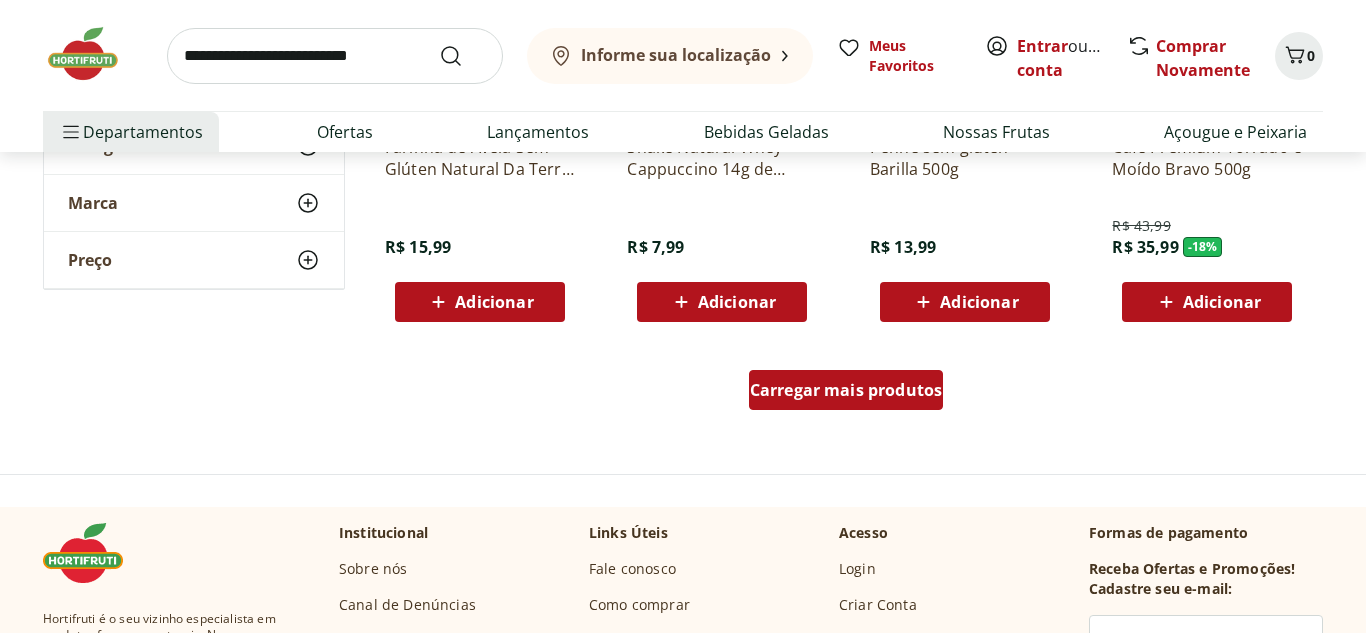 click on "Carregar mais produtos" at bounding box center (846, 390) 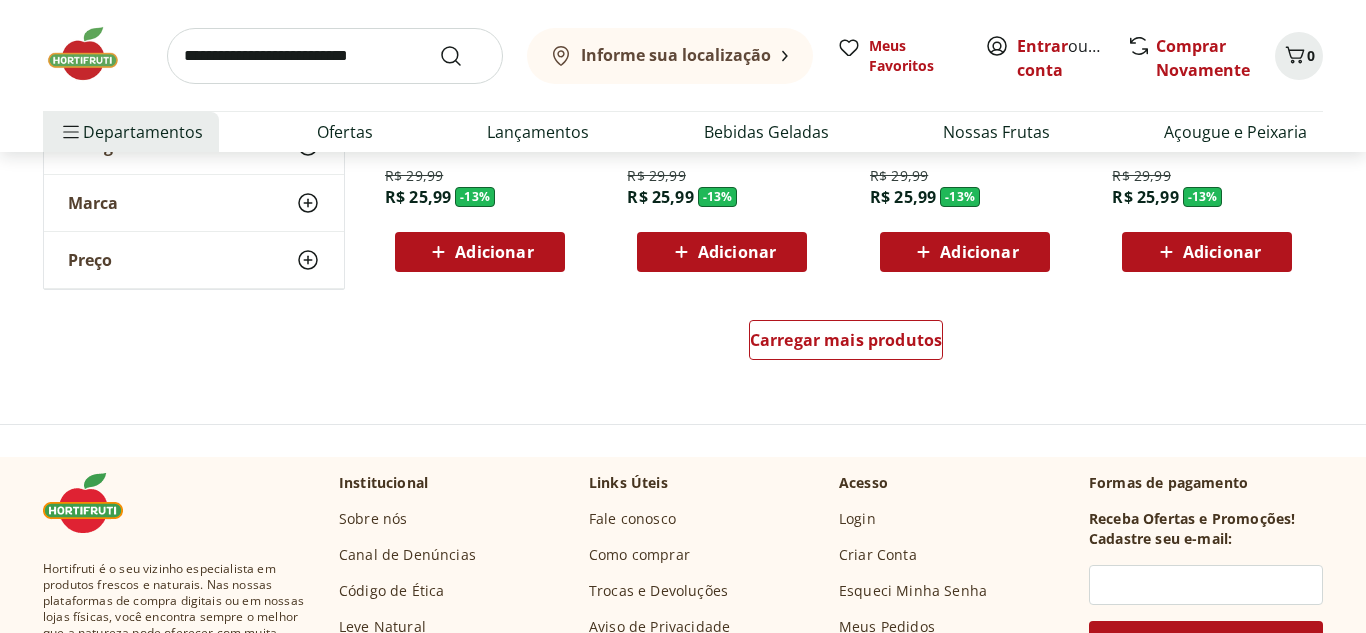 scroll, scrollTop: 2655, scrollLeft: 0, axis: vertical 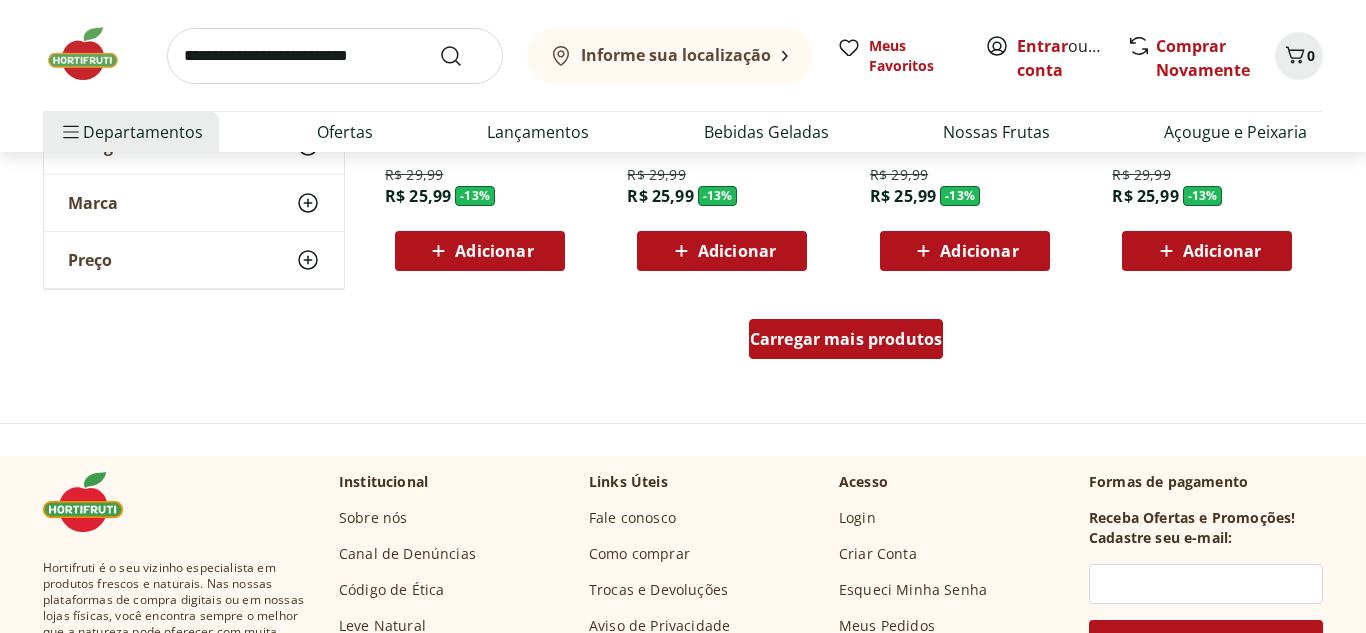 click on "Carregar mais produtos" at bounding box center [846, 339] 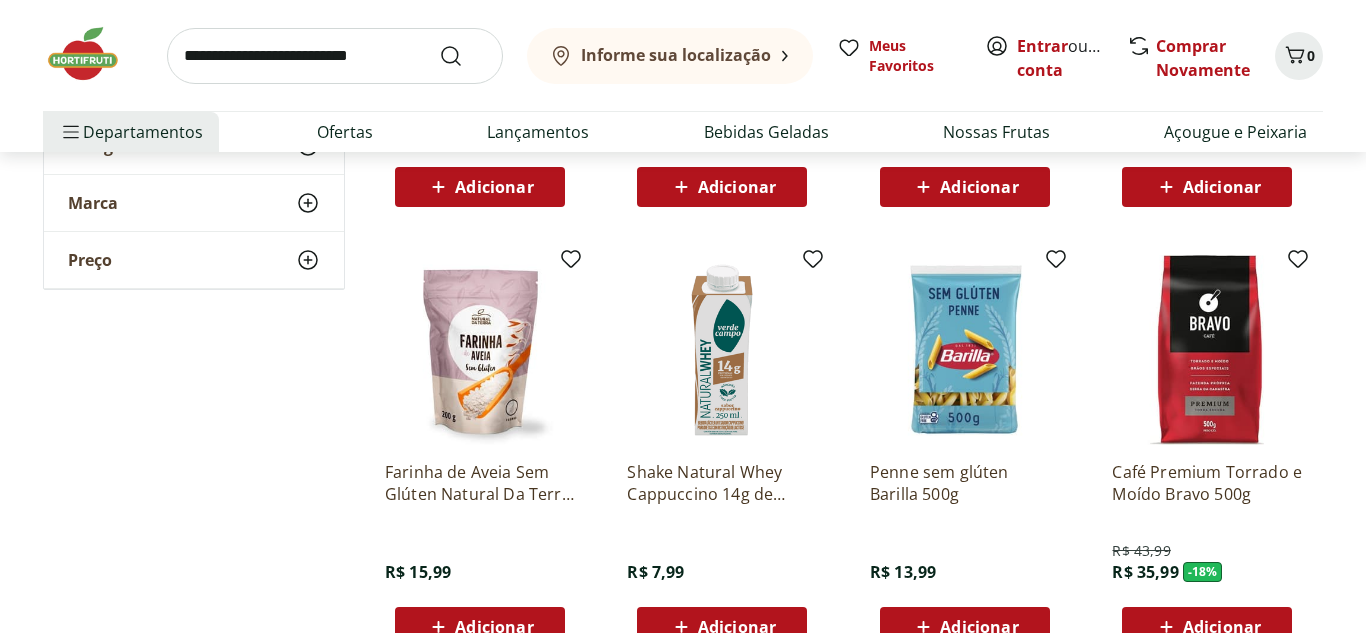 scroll, scrollTop: 0, scrollLeft: 0, axis: both 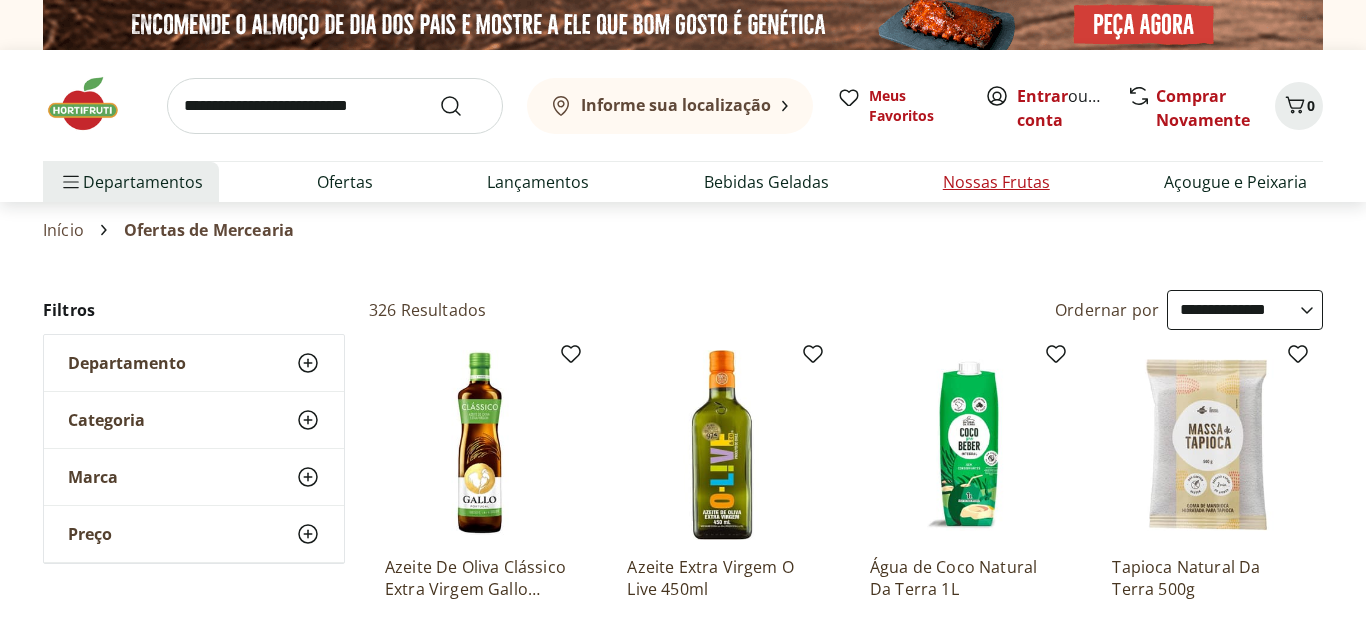 click on "Nossas Frutas" at bounding box center [996, 182] 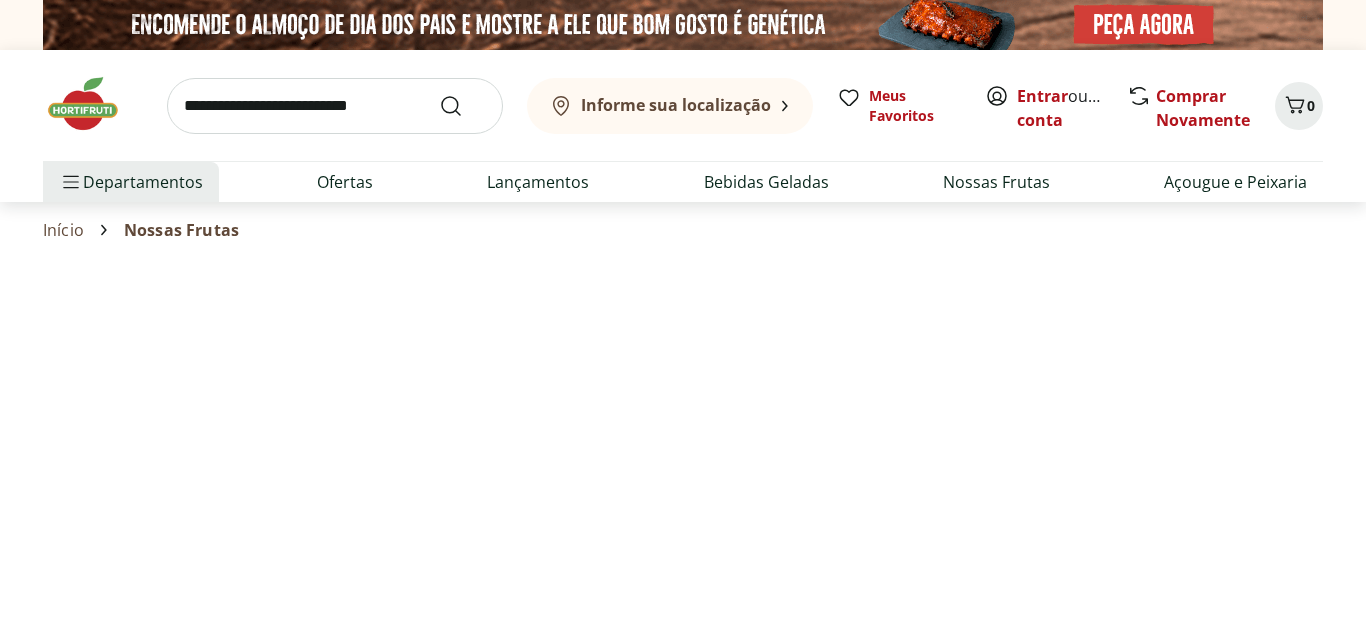 select on "**********" 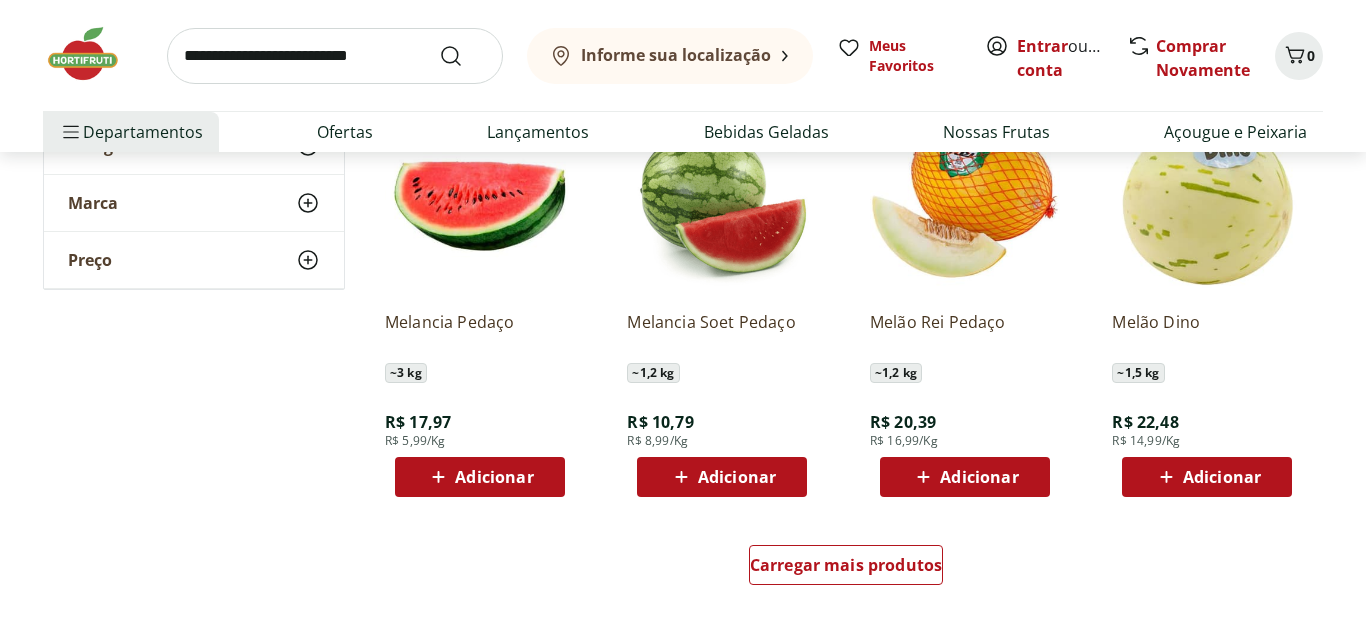 scroll, scrollTop: 1124, scrollLeft: 0, axis: vertical 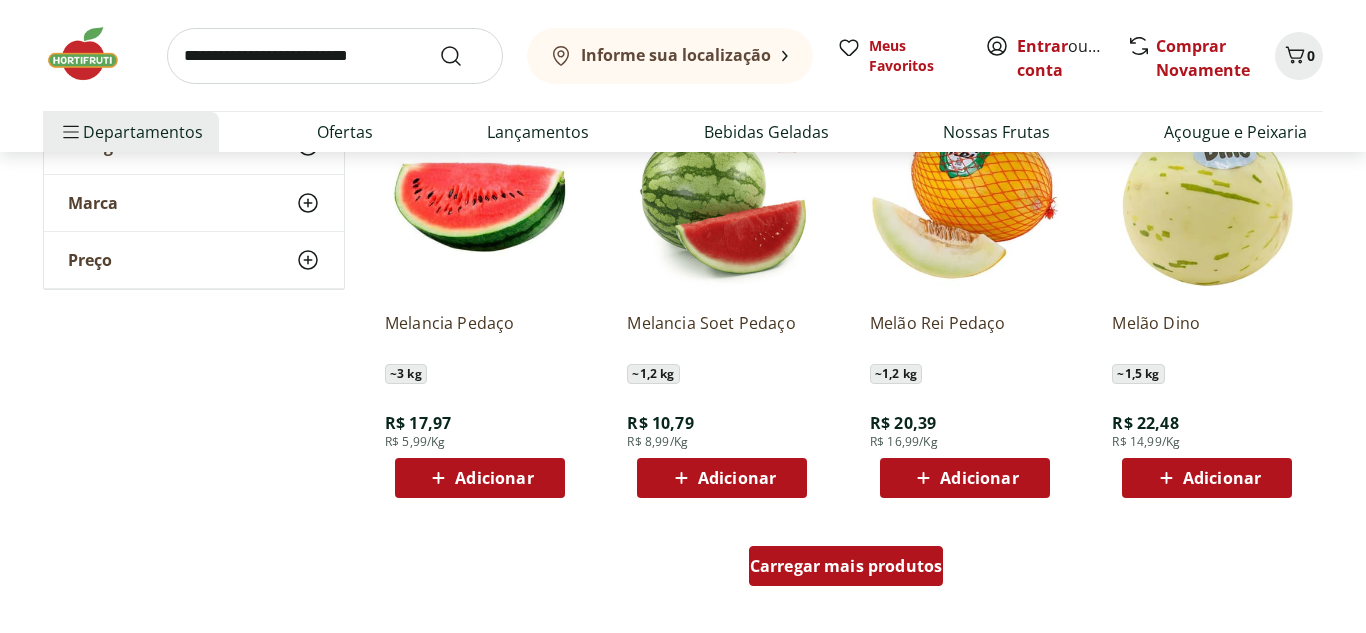 click on "Carregar mais produtos" at bounding box center (846, 566) 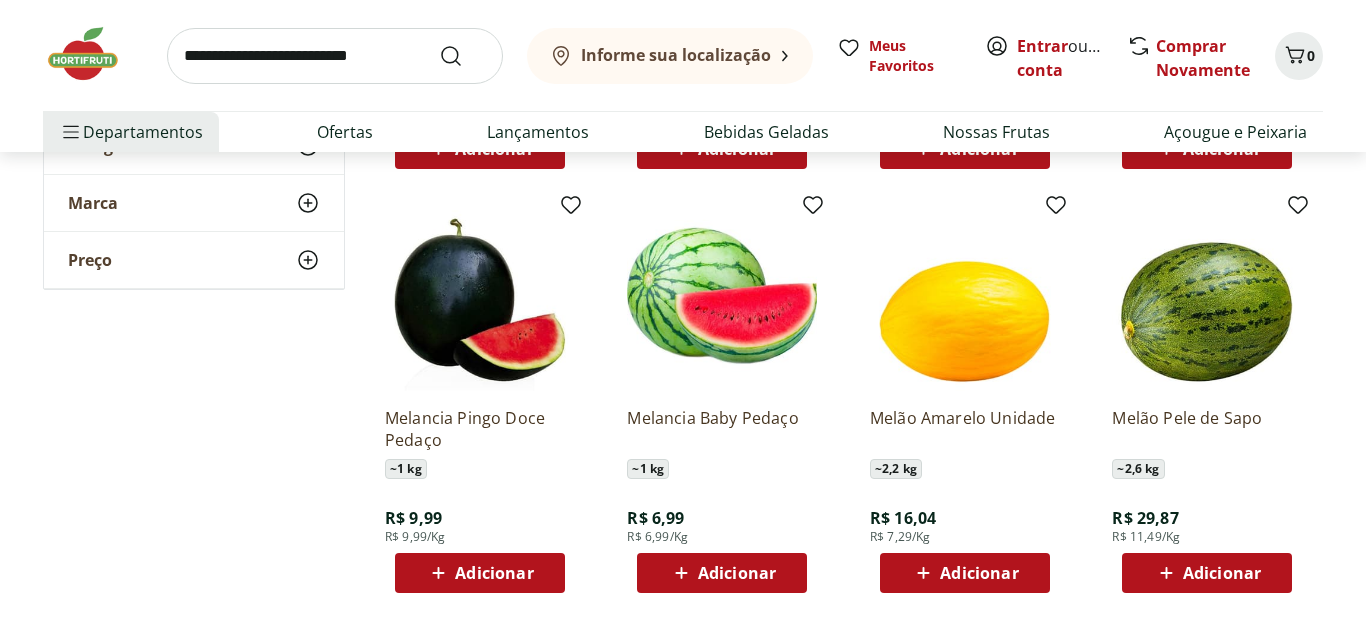 scroll, scrollTop: 1459, scrollLeft: 0, axis: vertical 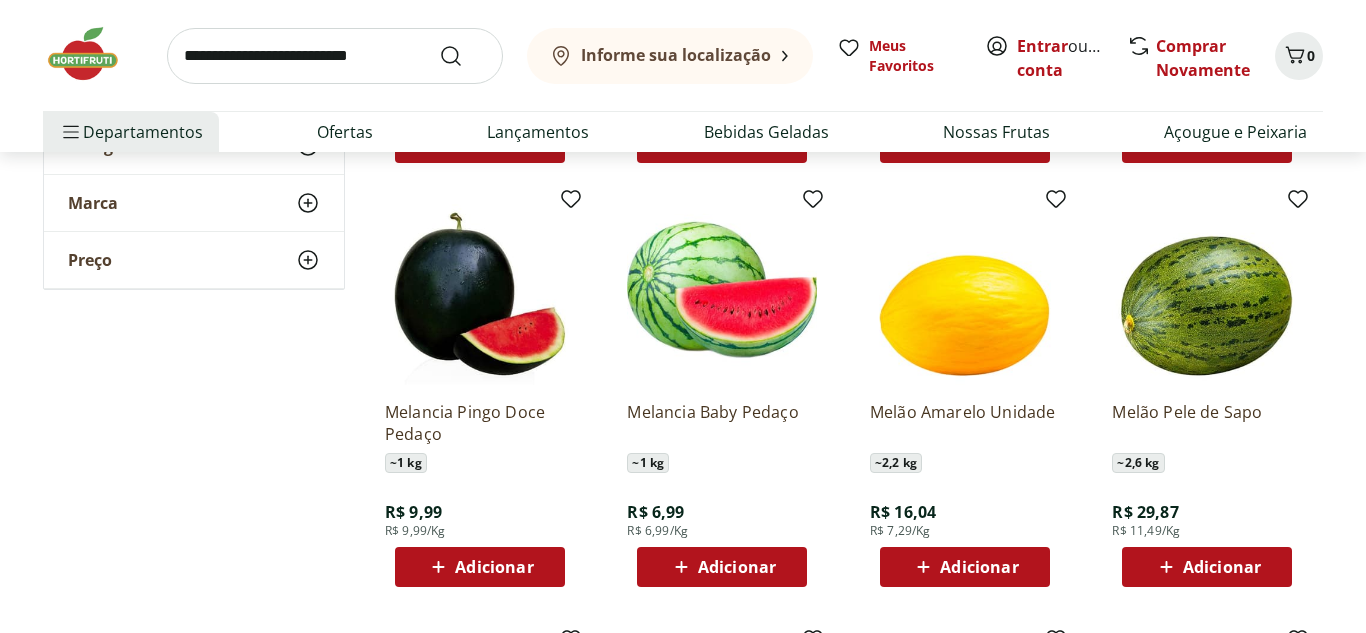 click at bounding box center (335, 56) 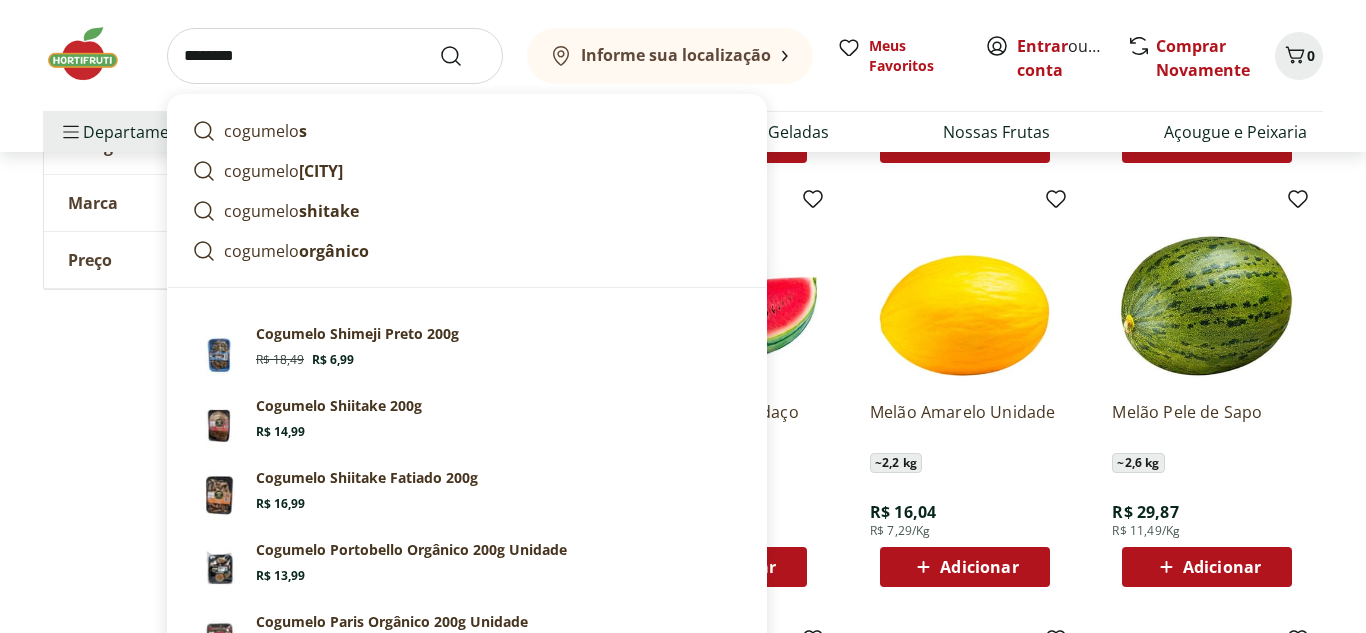 type on "********" 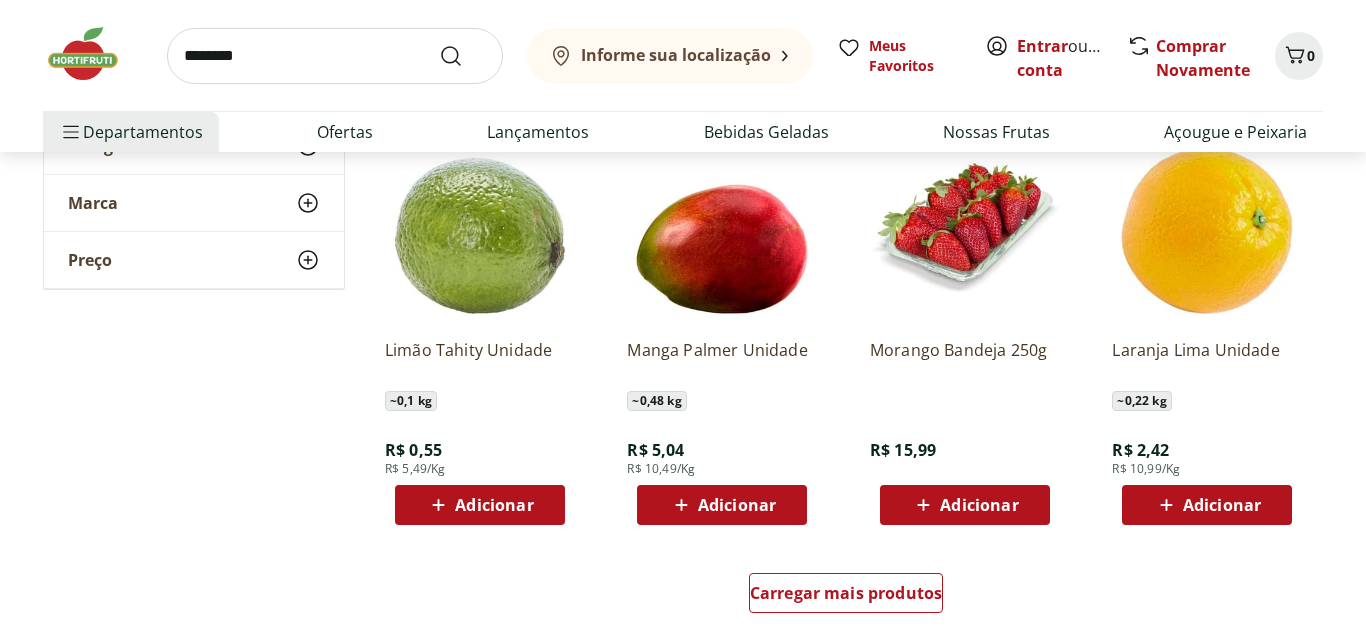 scroll, scrollTop: 2404, scrollLeft: 0, axis: vertical 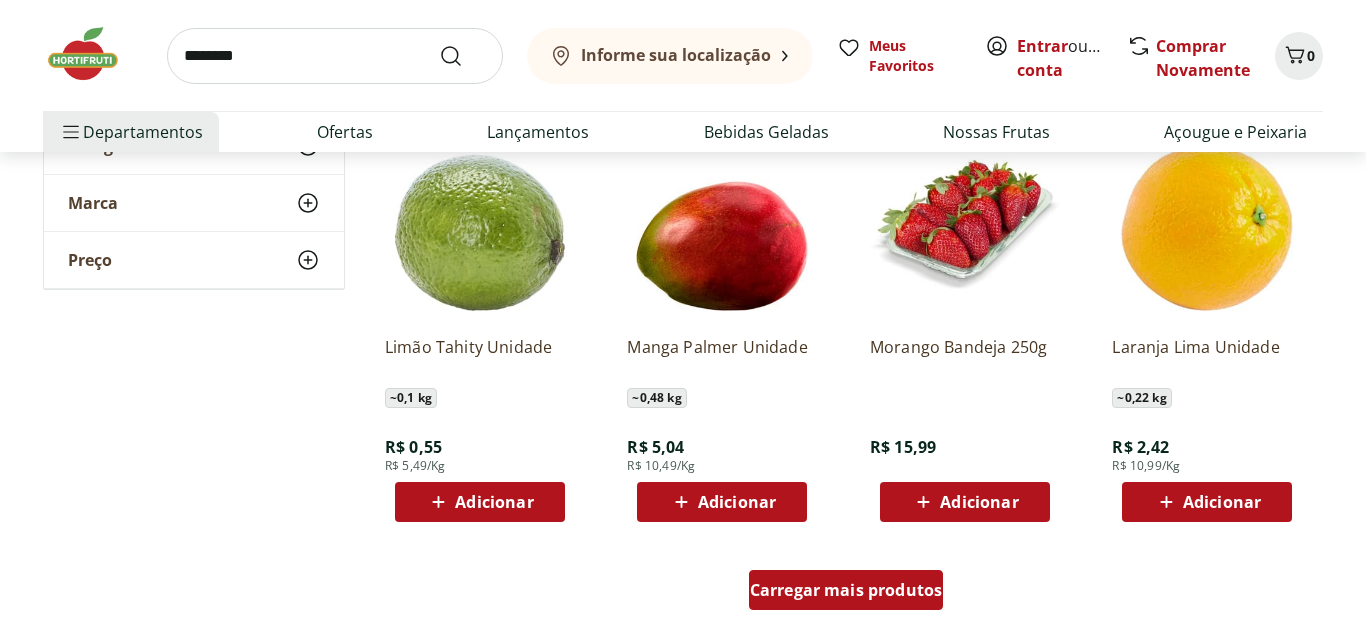 click on "Carregar mais produtos" at bounding box center [846, 590] 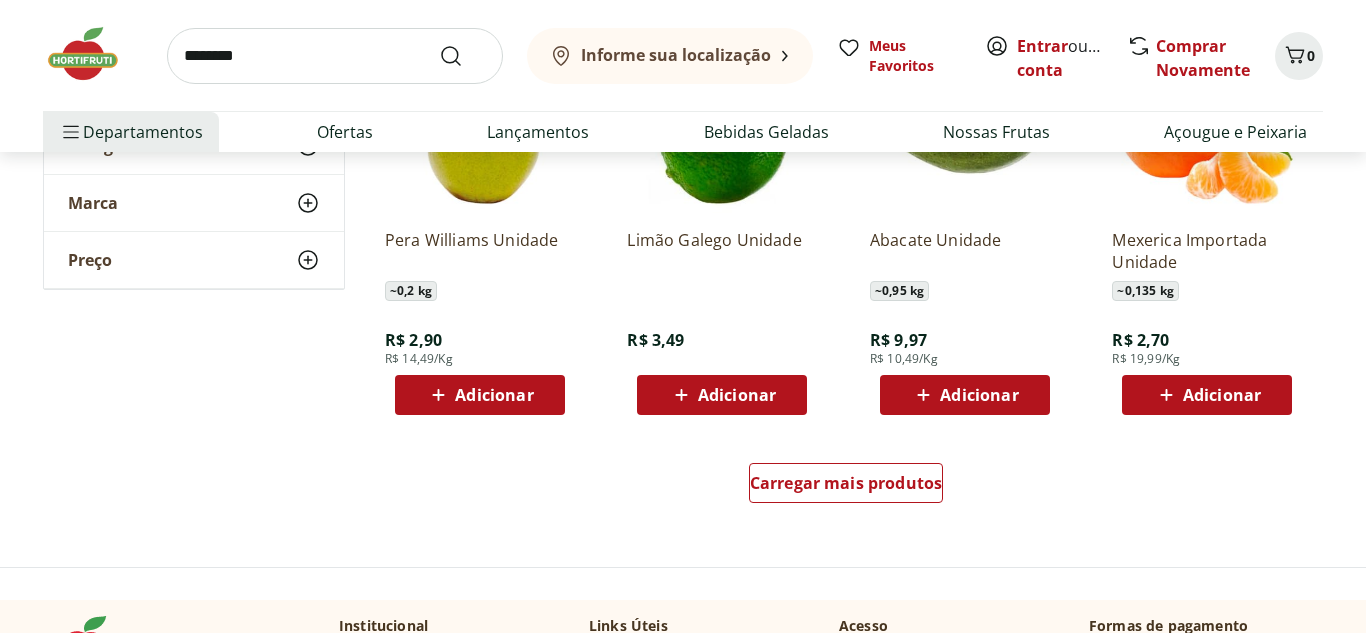 scroll, scrollTop: 3817, scrollLeft: 0, axis: vertical 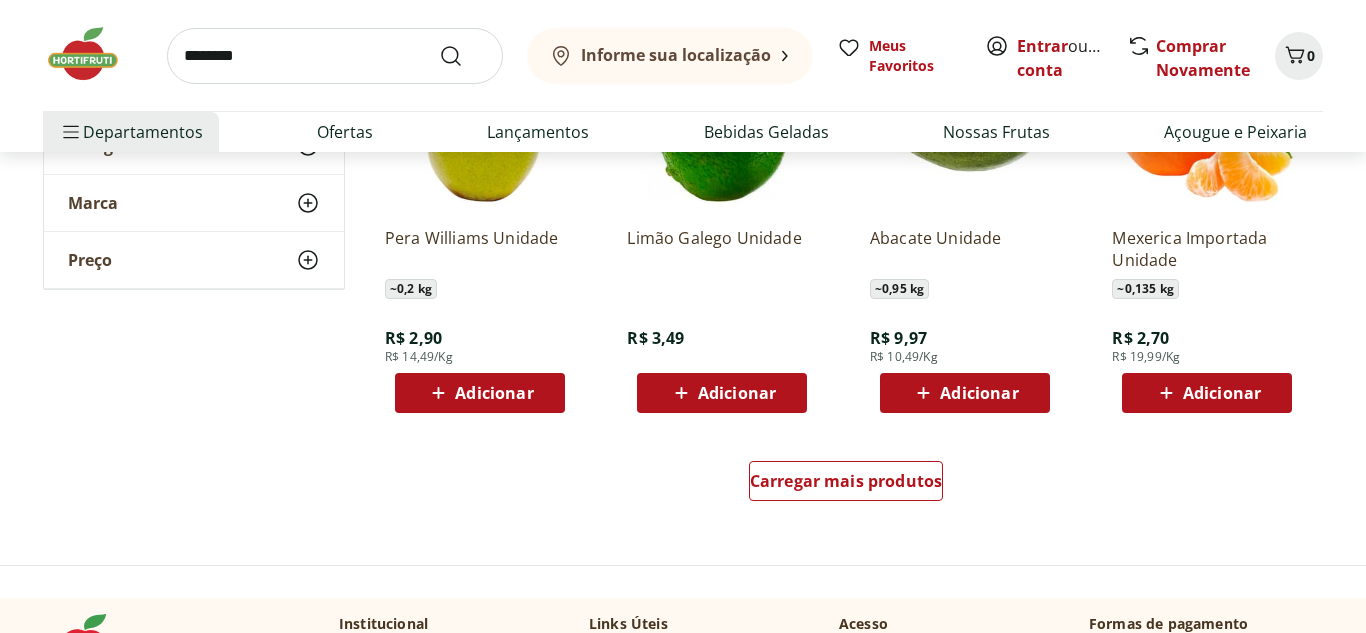 click on "********" at bounding box center [335, 56] 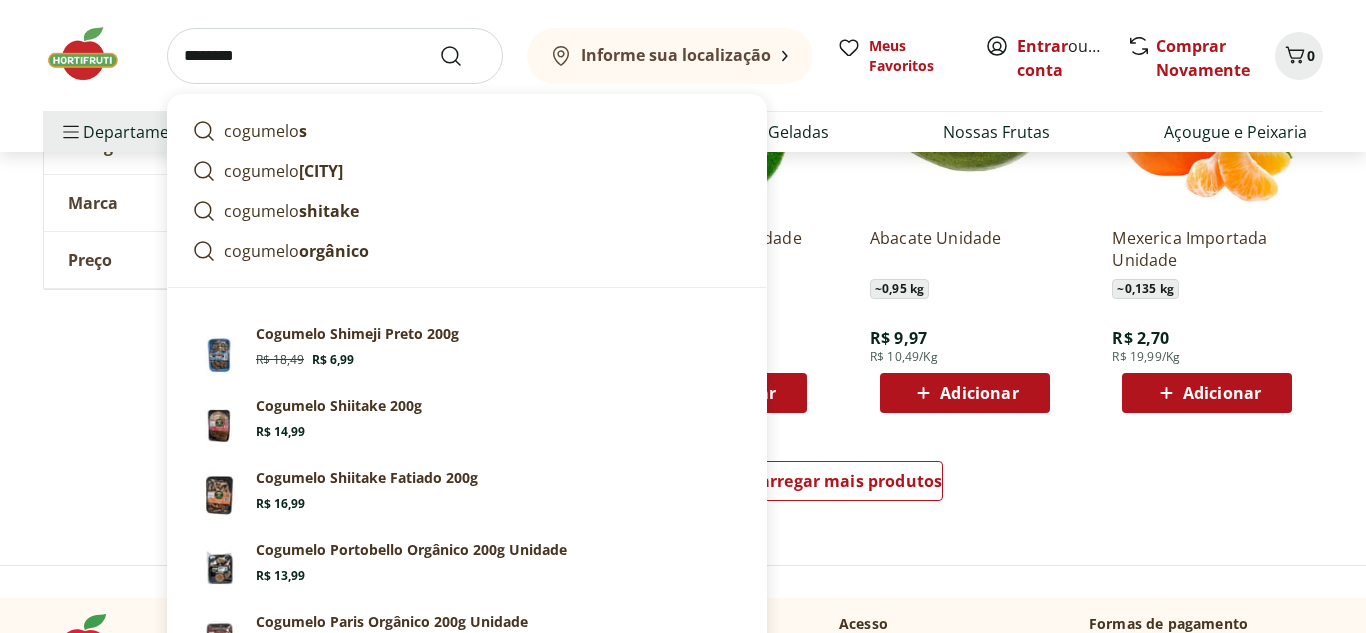 click at bounding box center (463, 56) 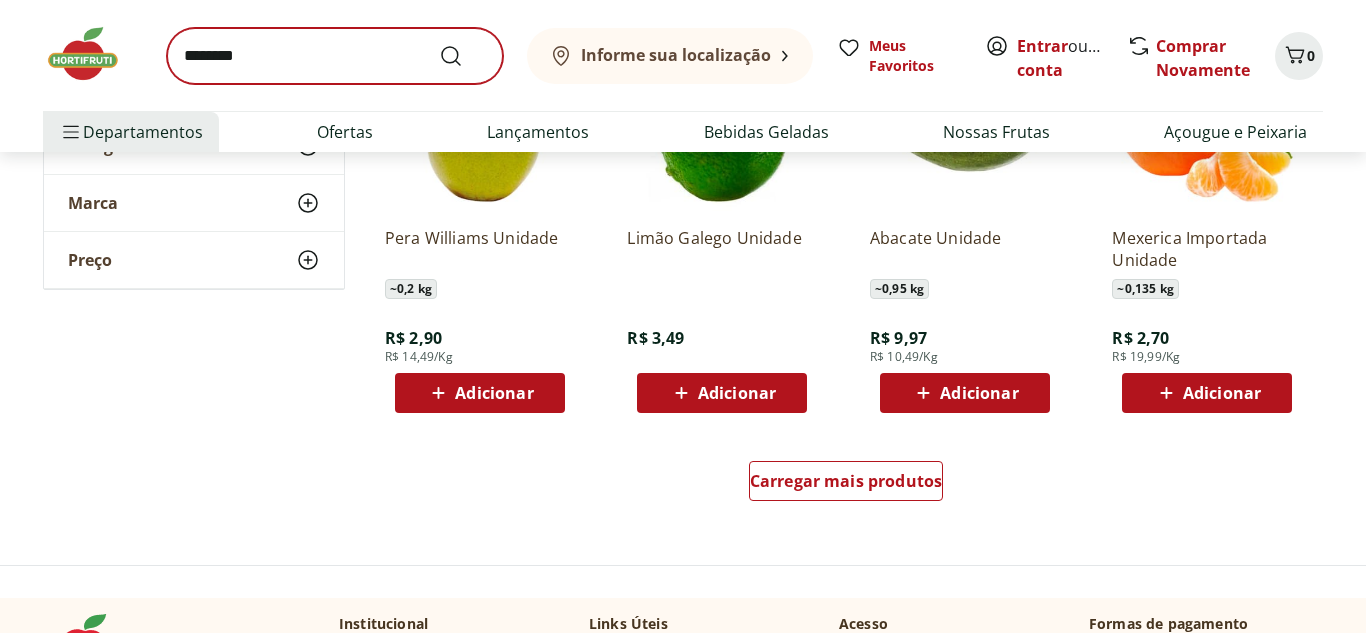 scroll, scrollTop: 0, scrollLeft: 0, axis: both 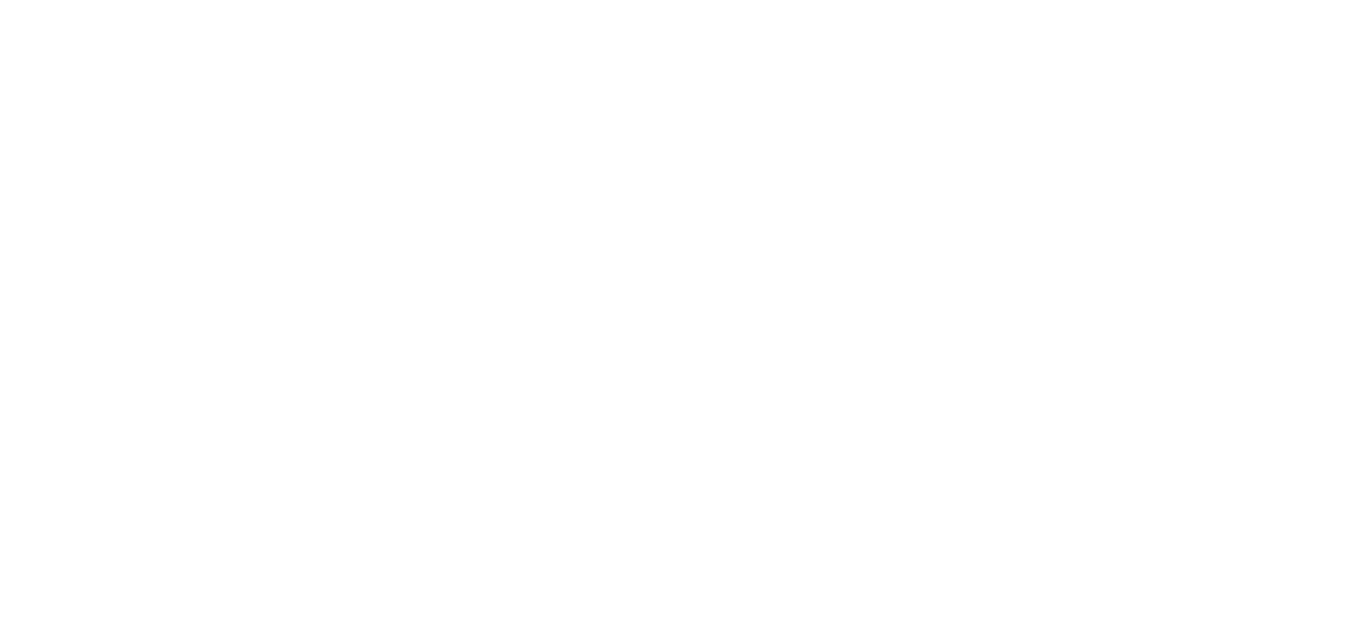 select on "**********" 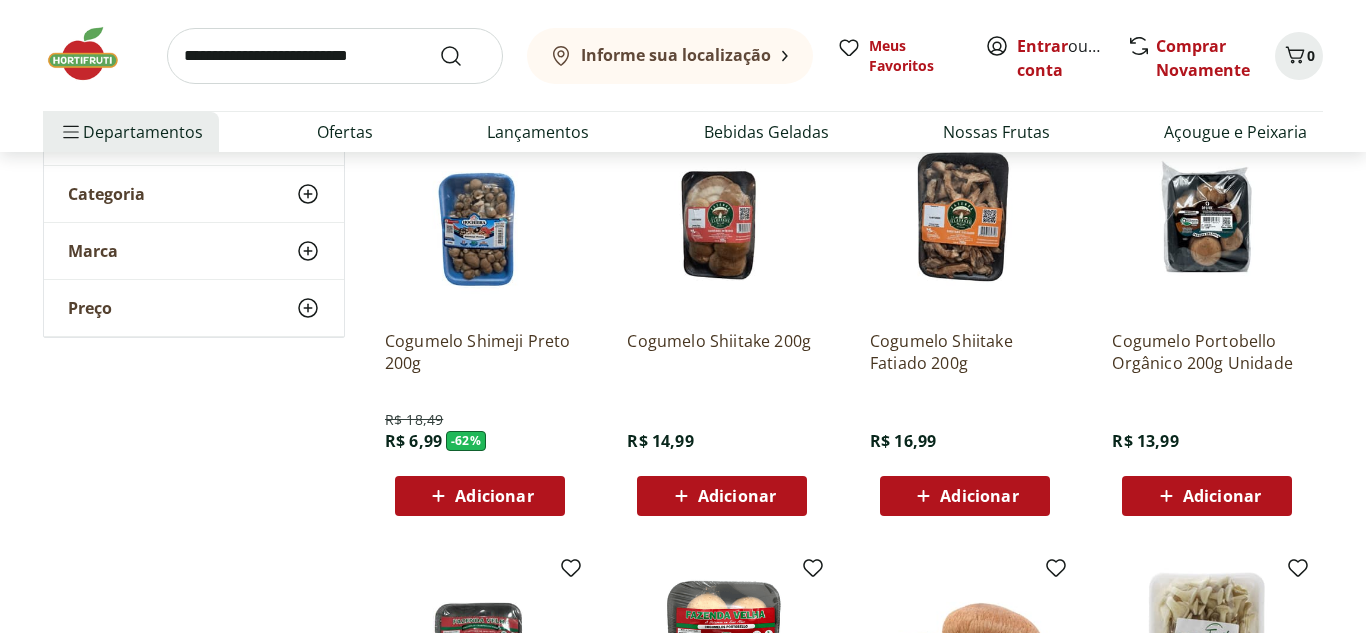 scroll, scrollTop: 305, scrollLeft: 0, axis: vertical 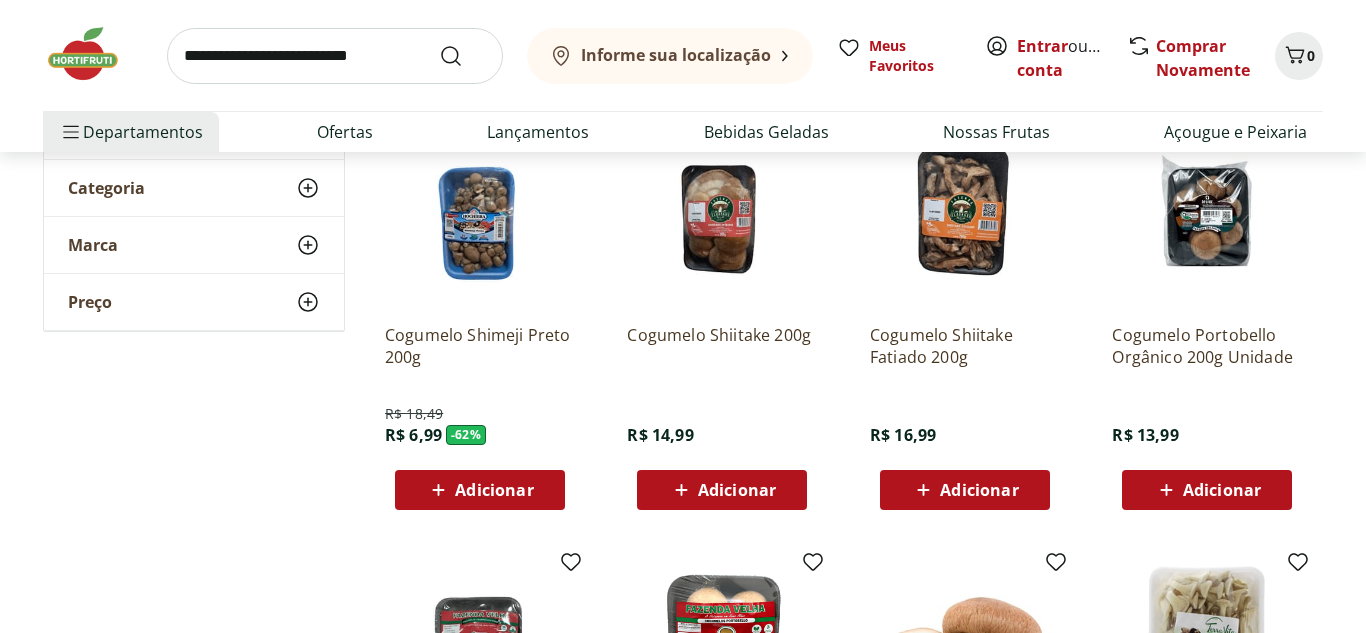 click on "**********" at bounding box center (683, 784) 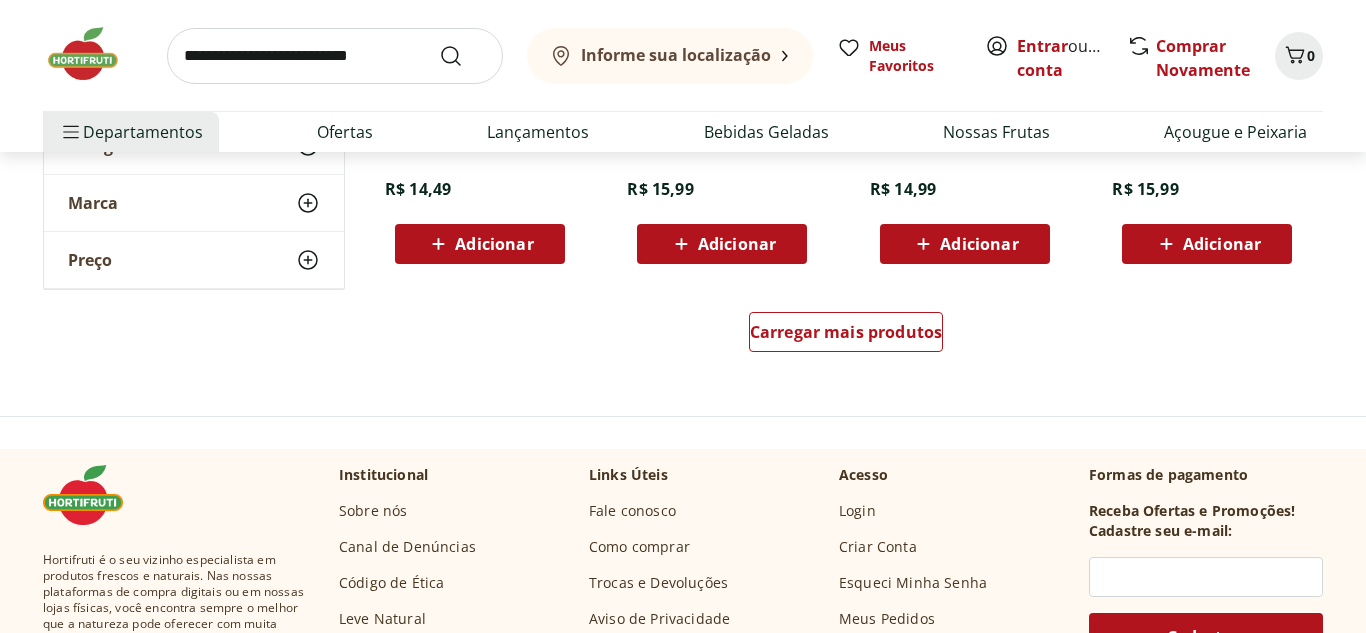 scroll, scrollTop: 1440, scrollLeft: 0, axis: vertical 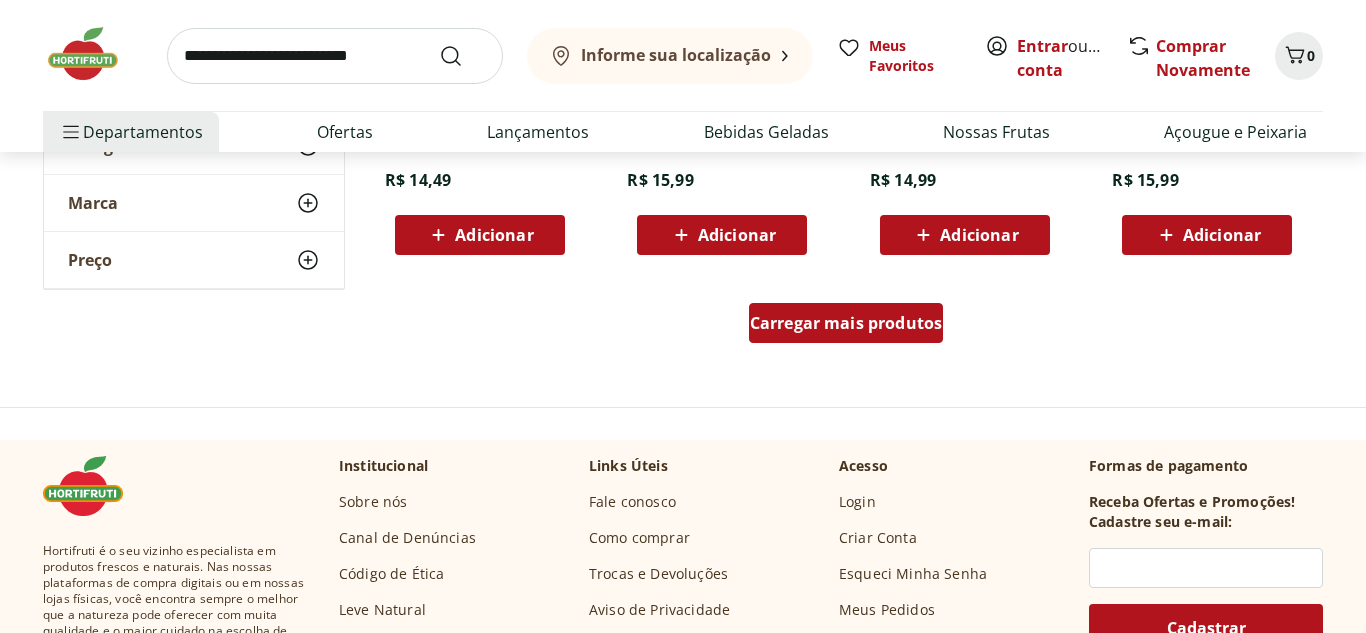 click on "Carregar mais produtos" at bounding box center (846, 323) 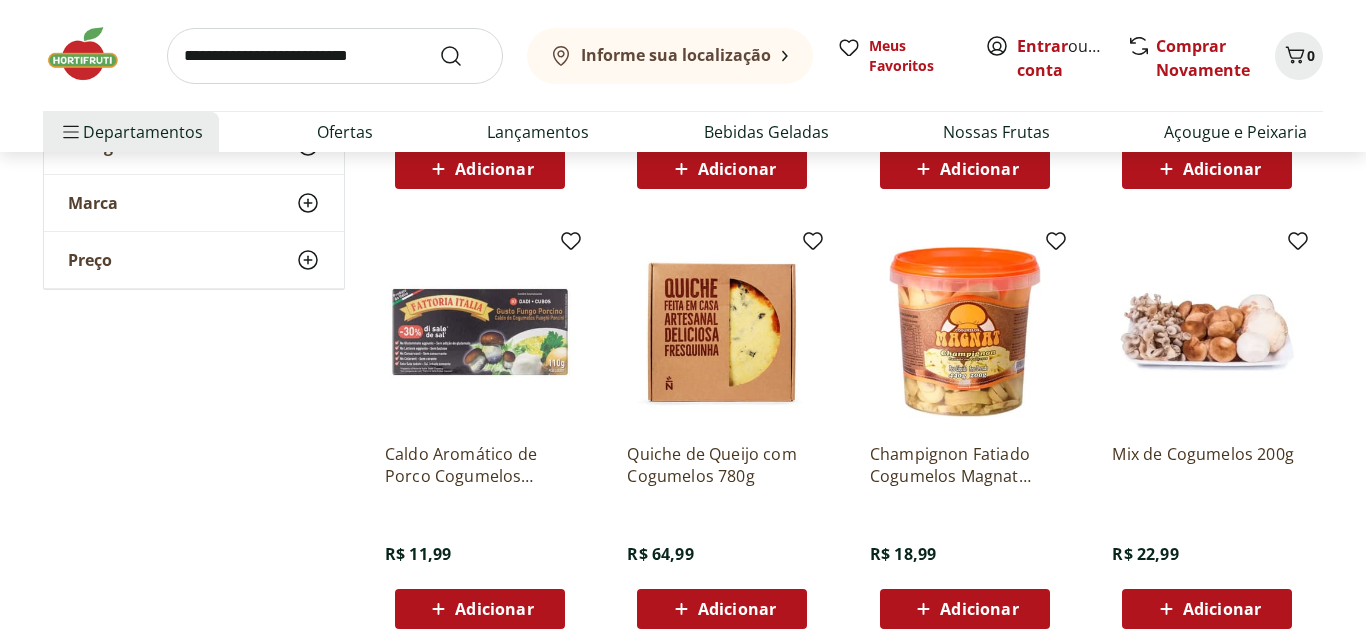 scroll, scrollTop: 2371, scrollLeft: 0, axis: vertical 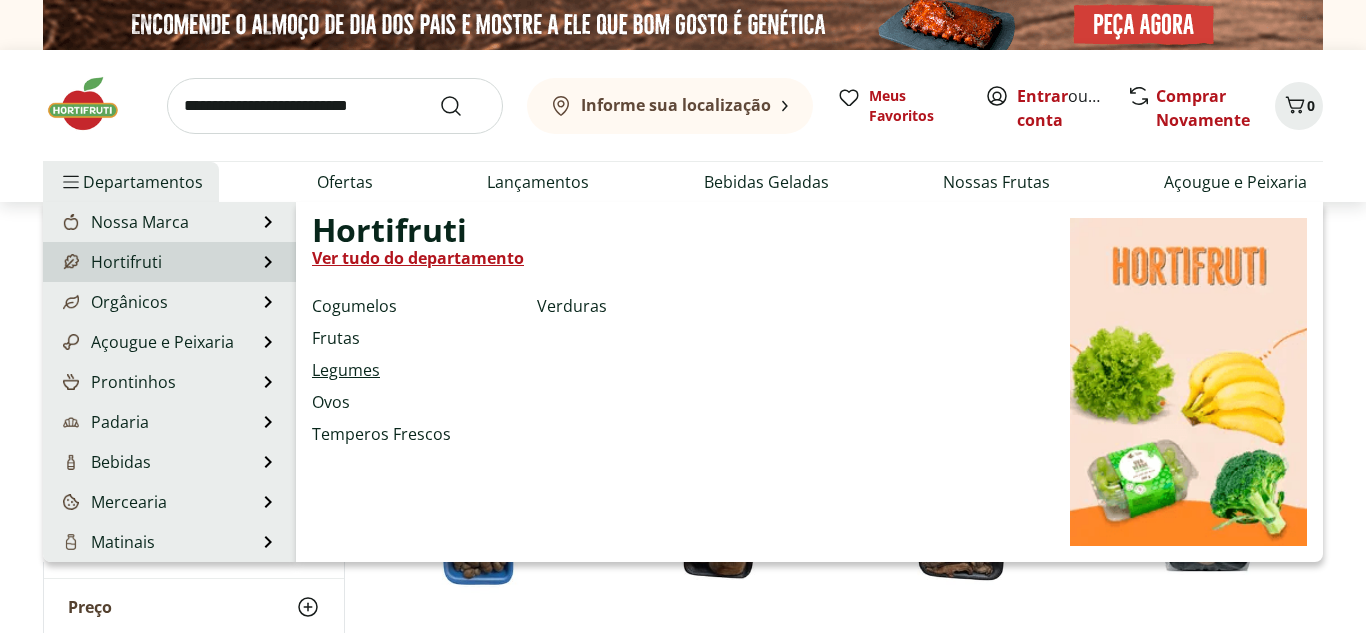 click on "Legumes" at bounding box center (346, 370) 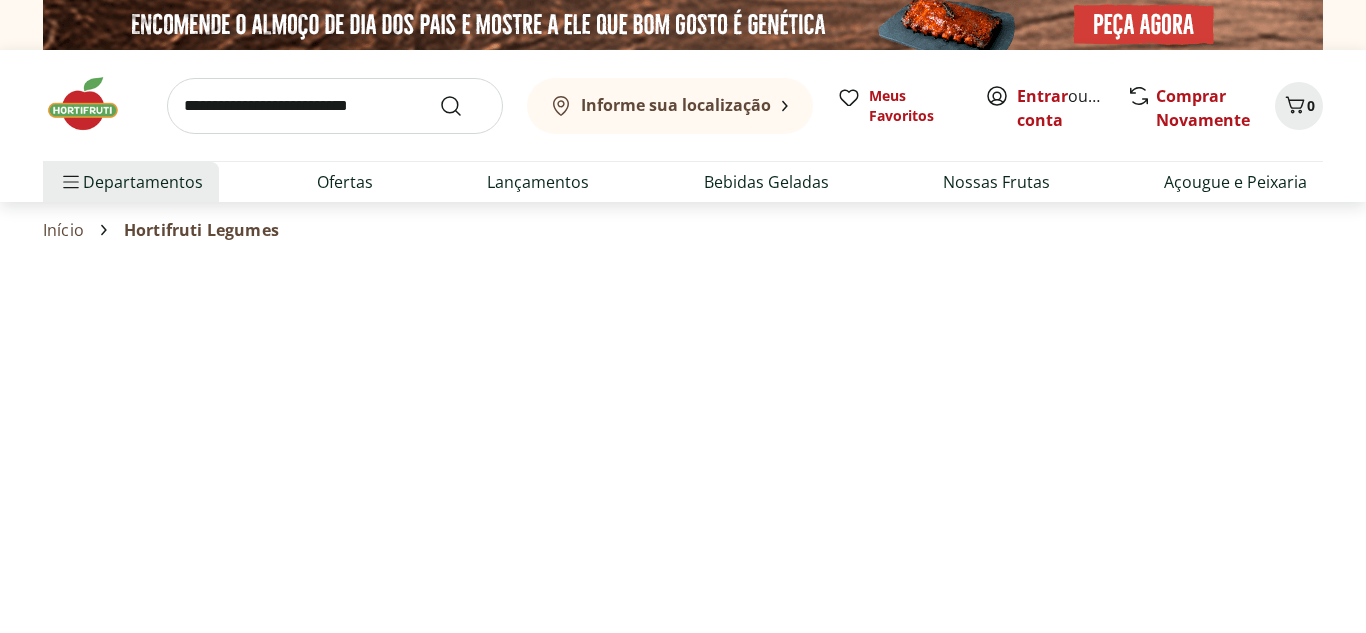 select on "**********" 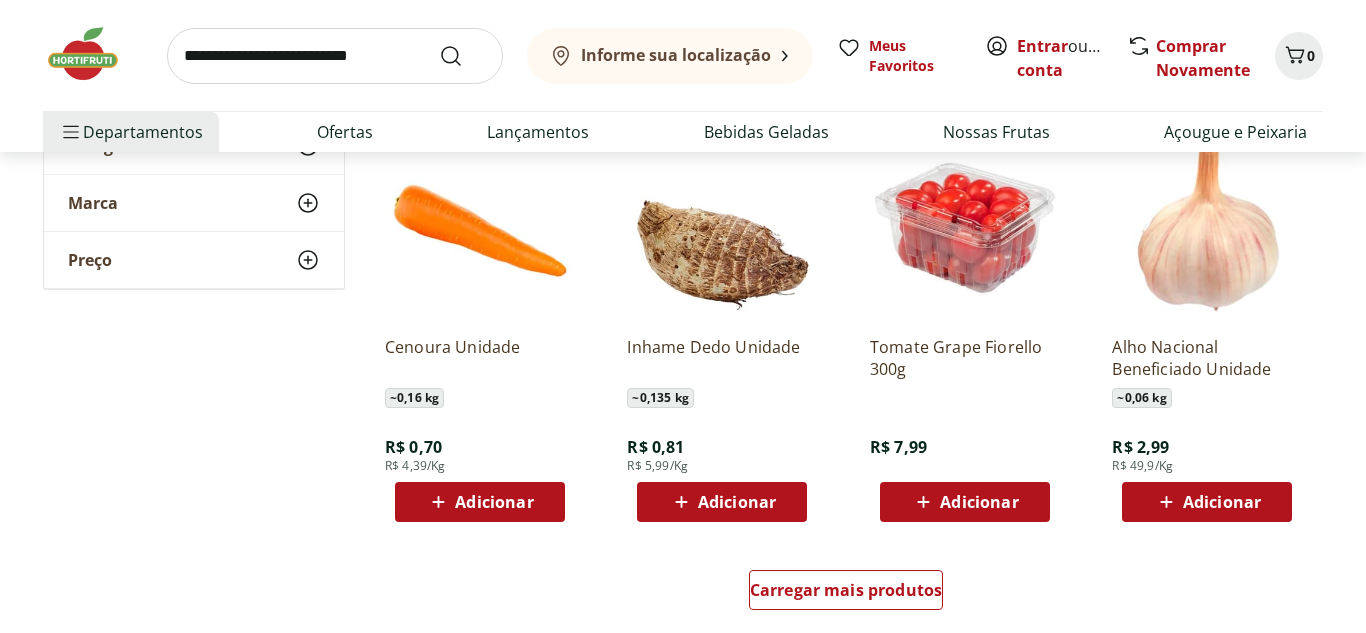 scroll, scrollTop: 1099, scrollLeft: 0, axis: vertical 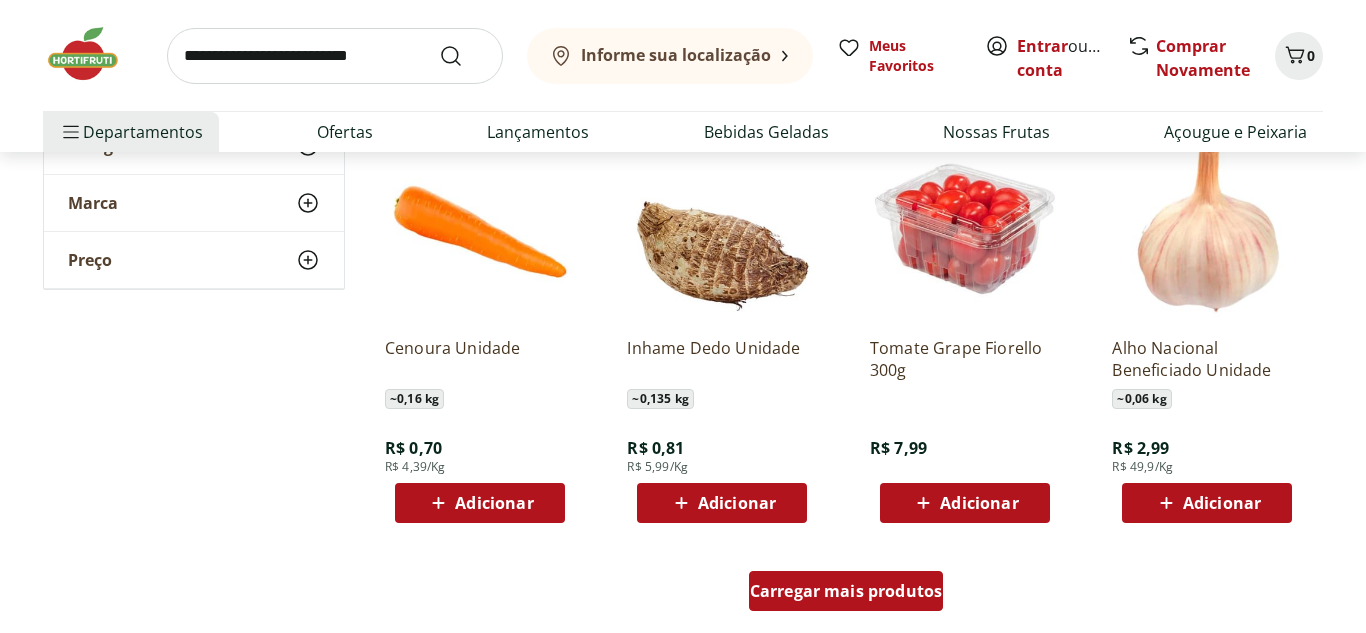 click on "Carregar mais produtos" at bounding box center [846, 591] 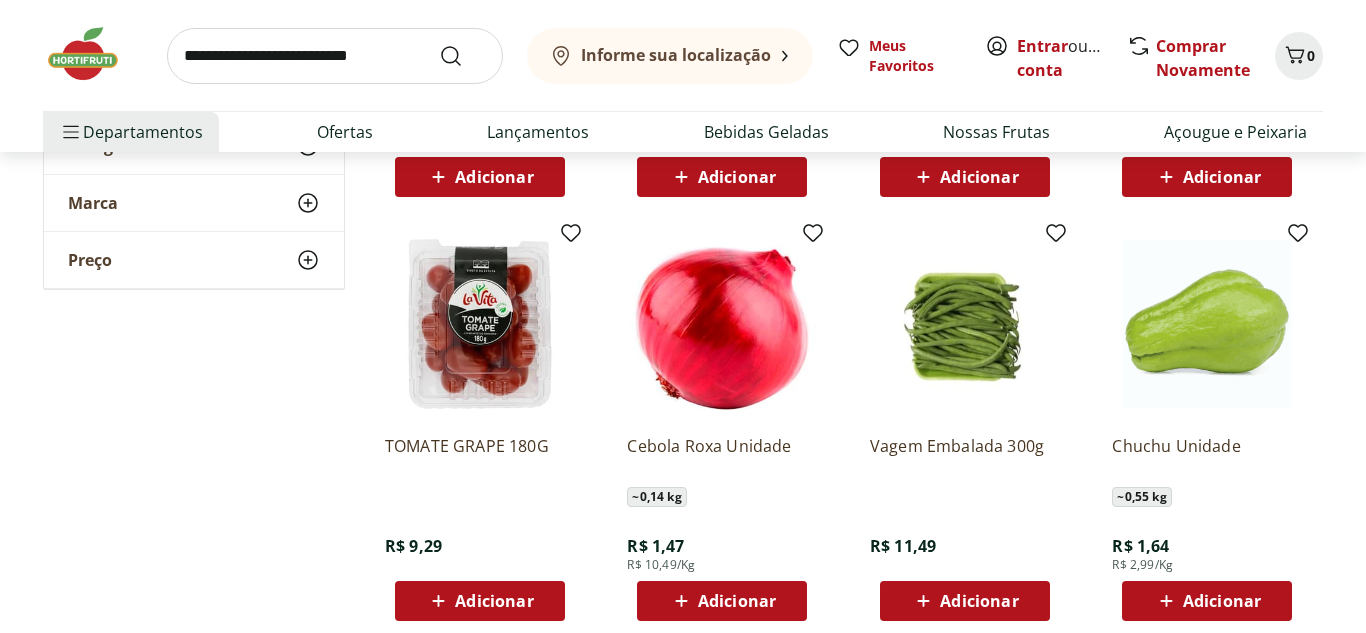 scroll, scrollTop: 0, scrollLeft: 0, axis: both 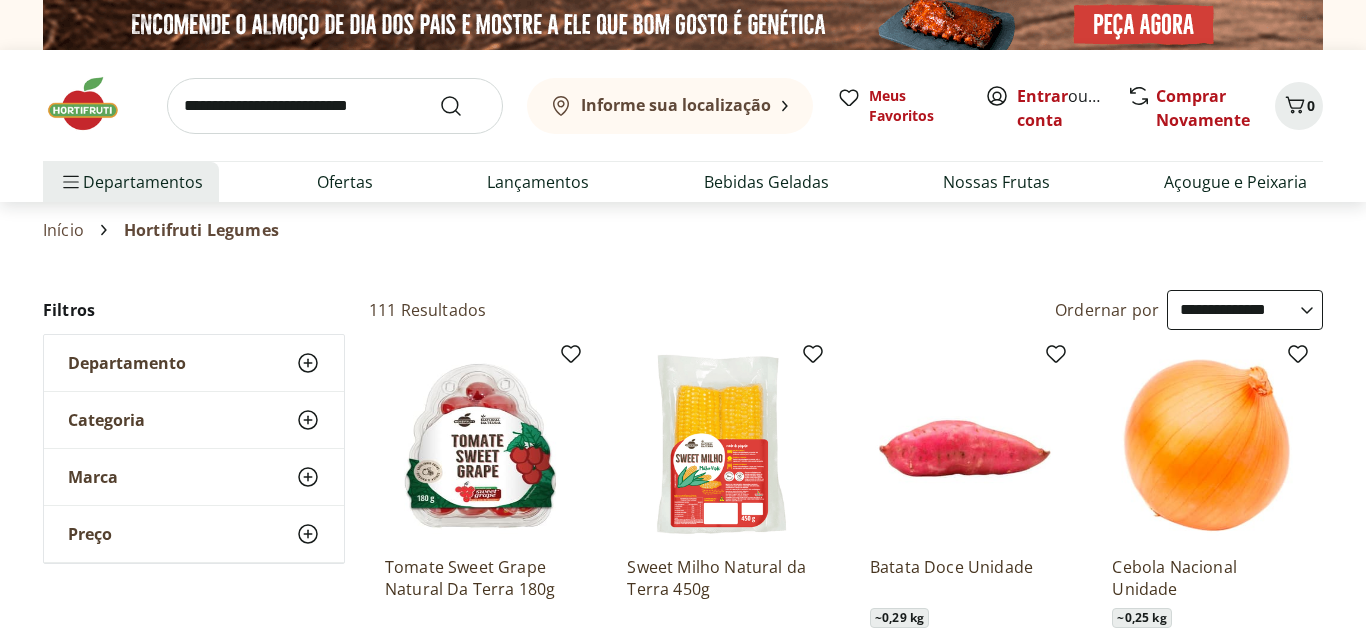 click on "Informe sua localização" at bounding box center (676, 105) 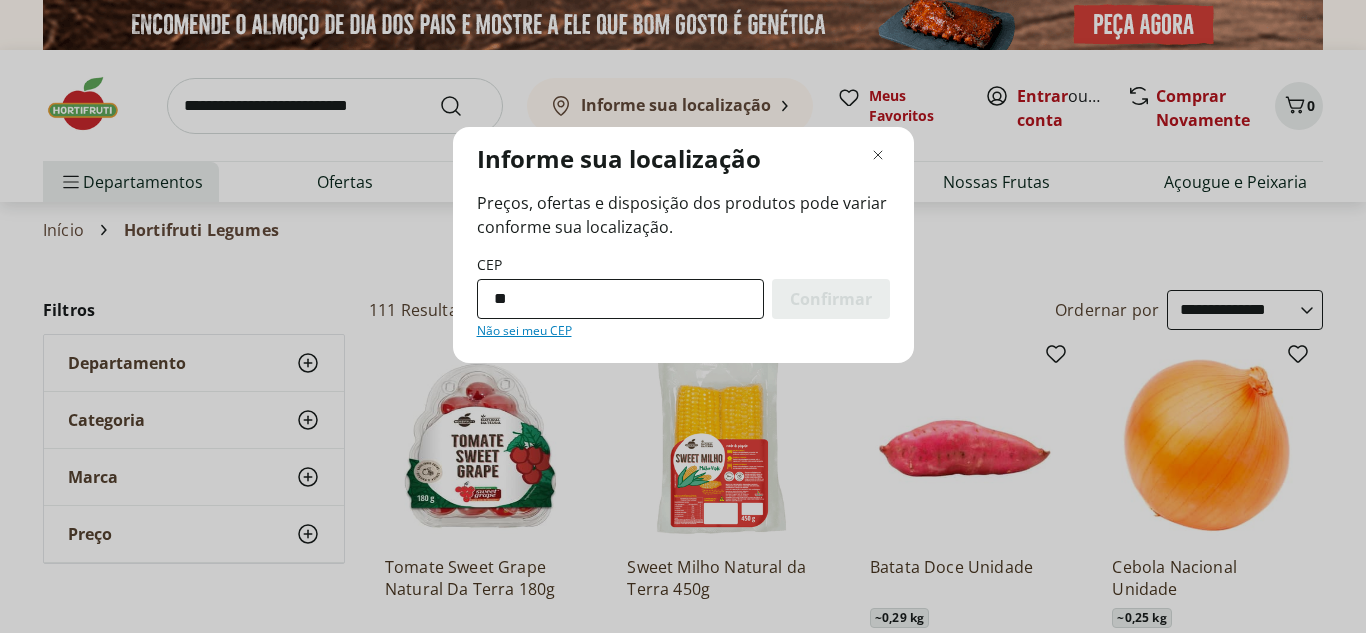 type on "*********" 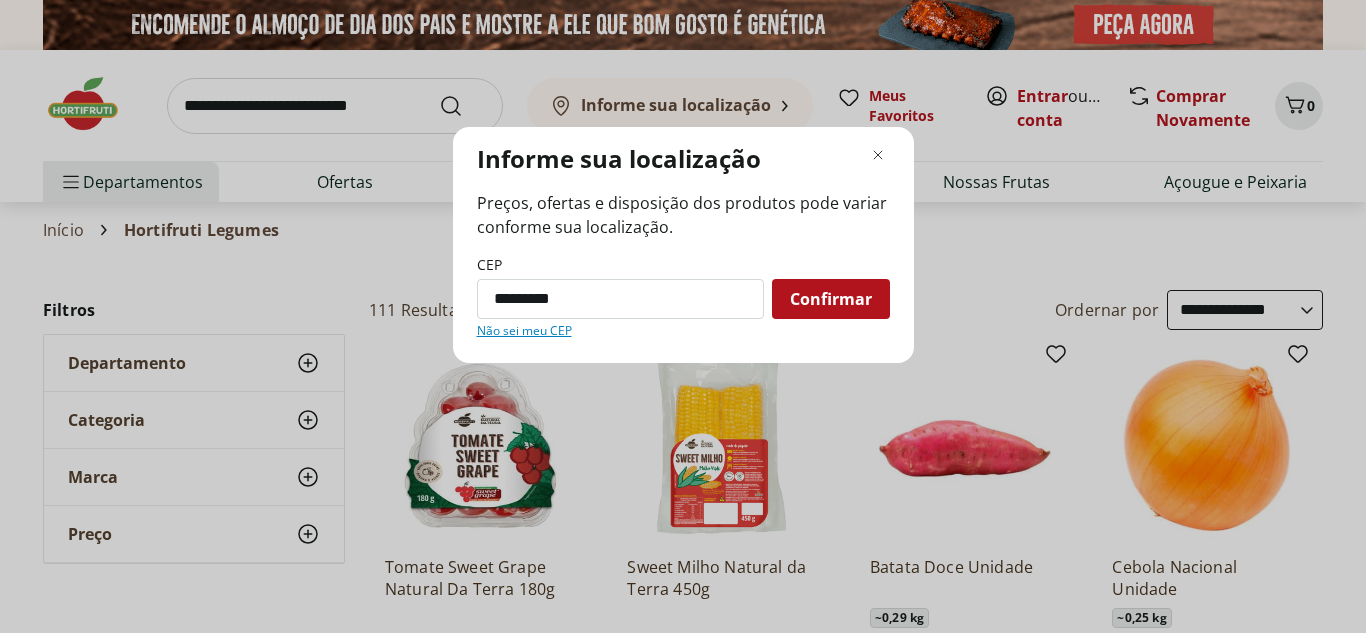 click on "Confirmar" at bounding box center (831, 299) 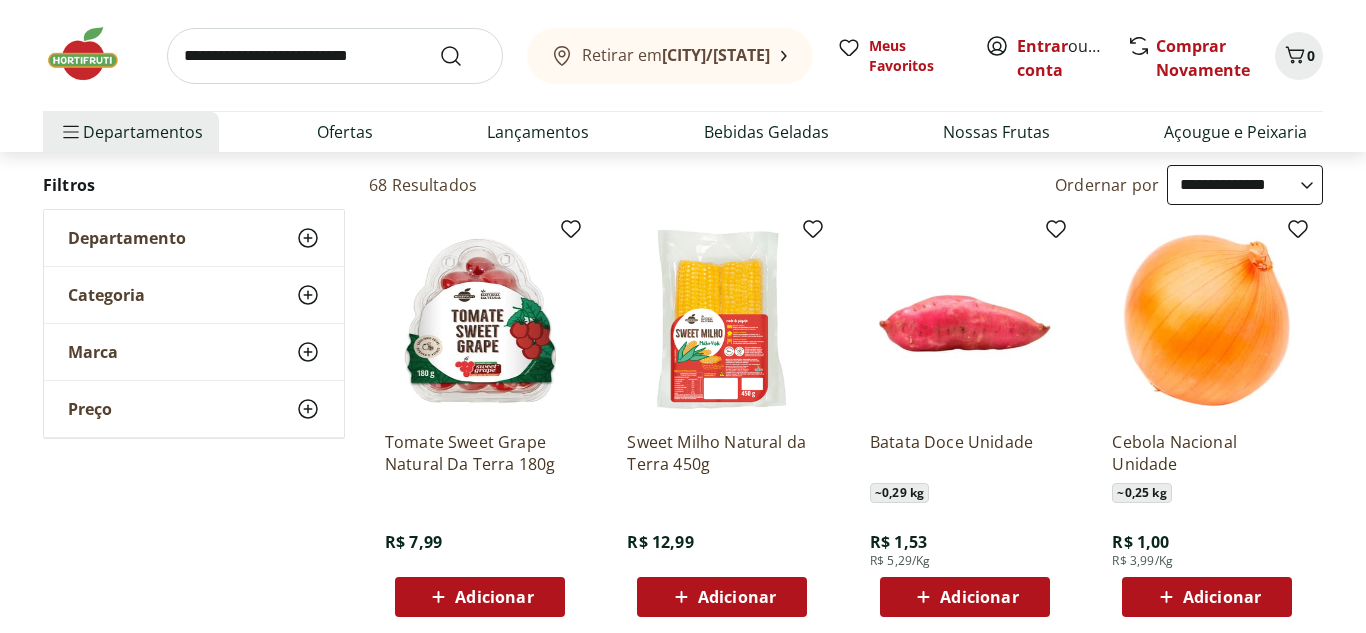 scroll, scrollTop: 0, scrollLeft: 0, axis: both 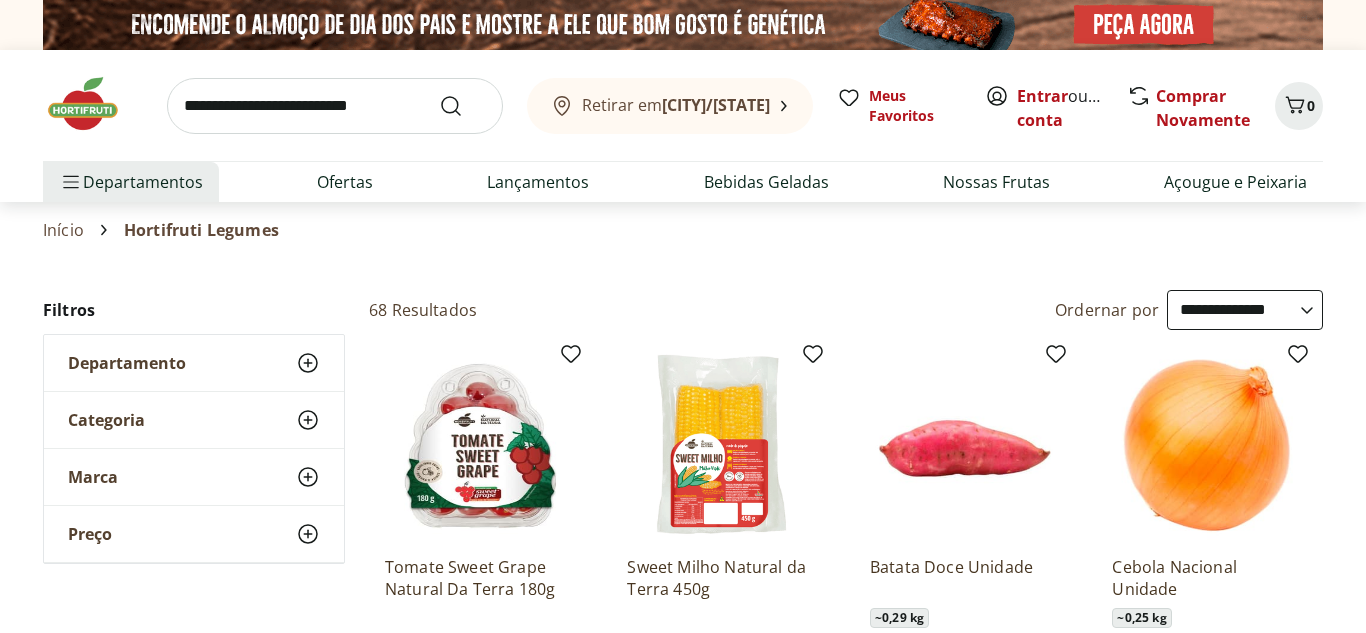 click at bounding box center (93, 104) 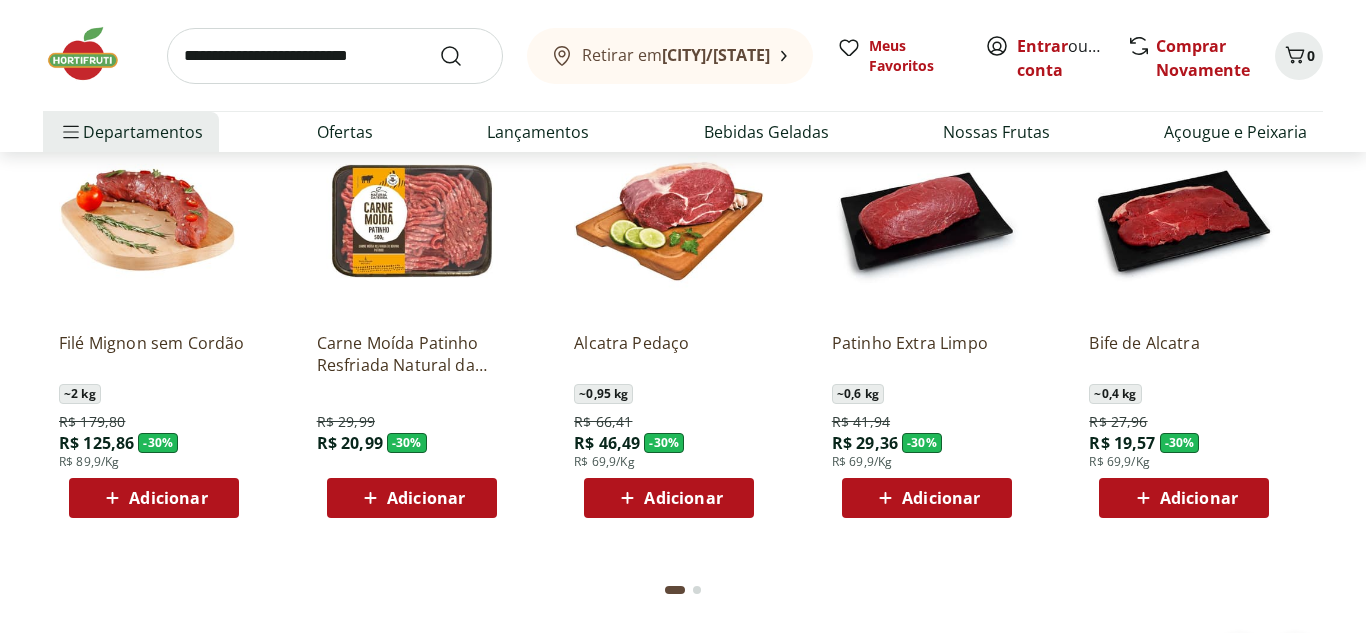 scroll, scrollTop: 1679, scrollLeft: 0, axis: vertical 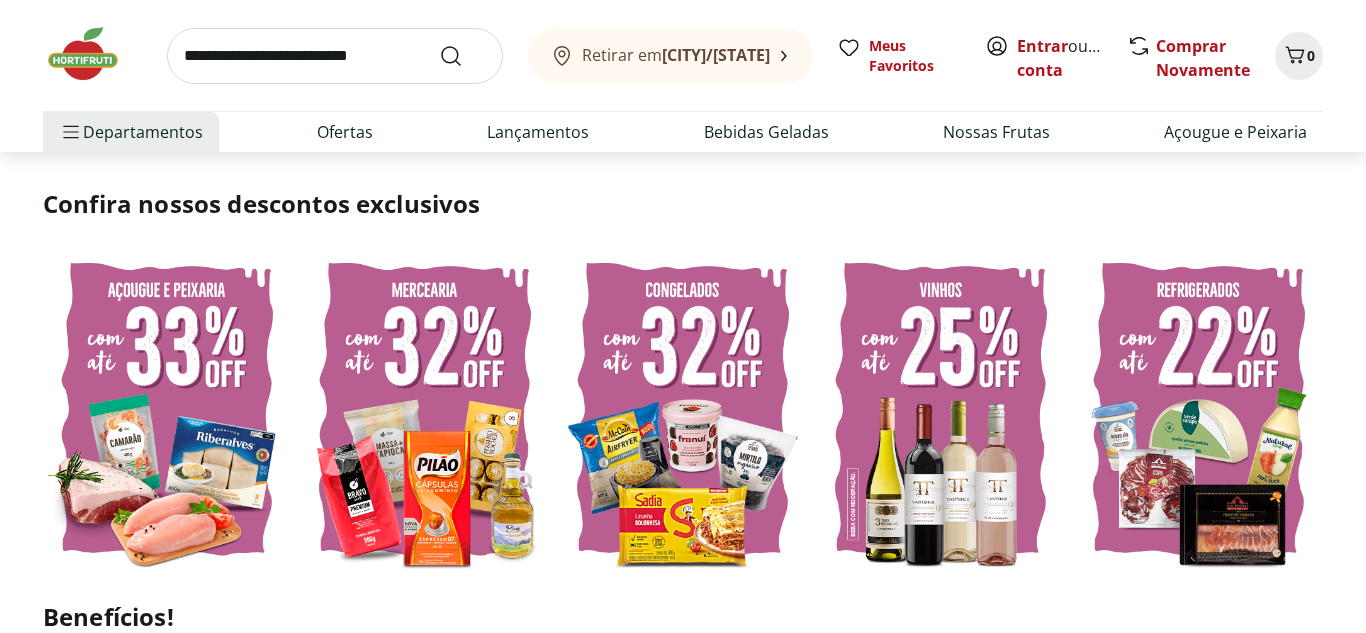 click at bounding box center [1199, 409] 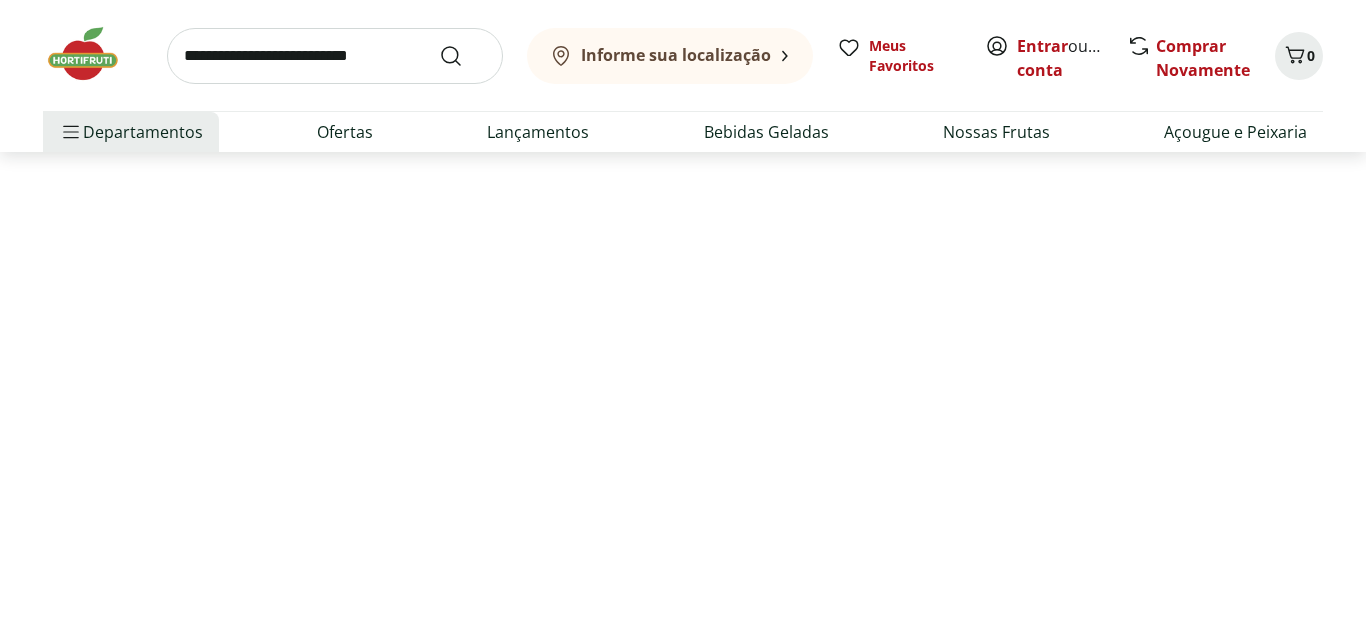 scroll, scrollTop: 0, scrollLeft: 0, axis: both 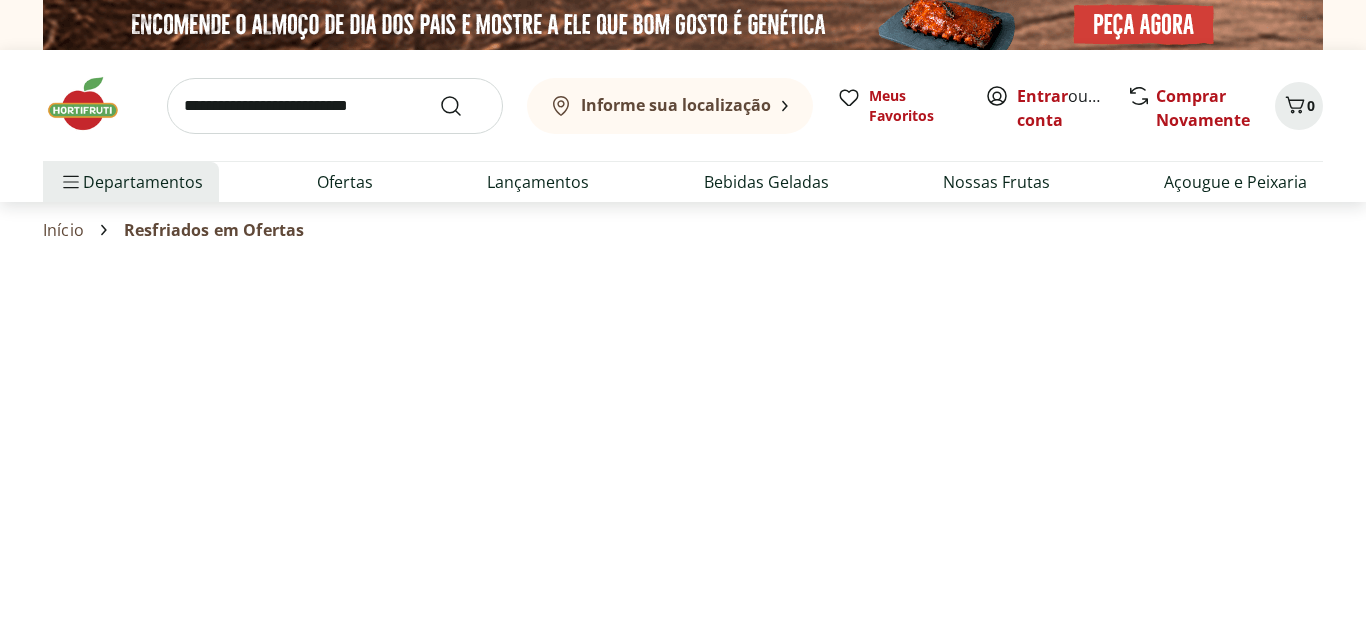 select on "**********" 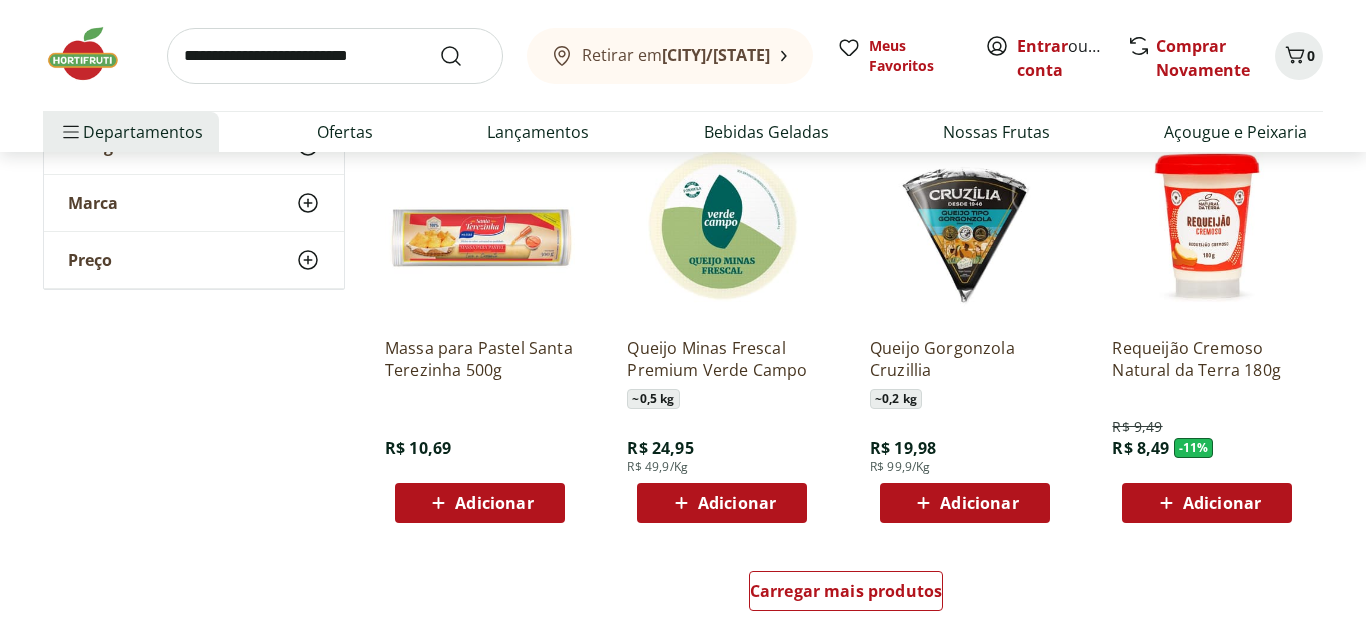 scroll, scrollTop: 1096, scrollLeft: 0, axis: vertical 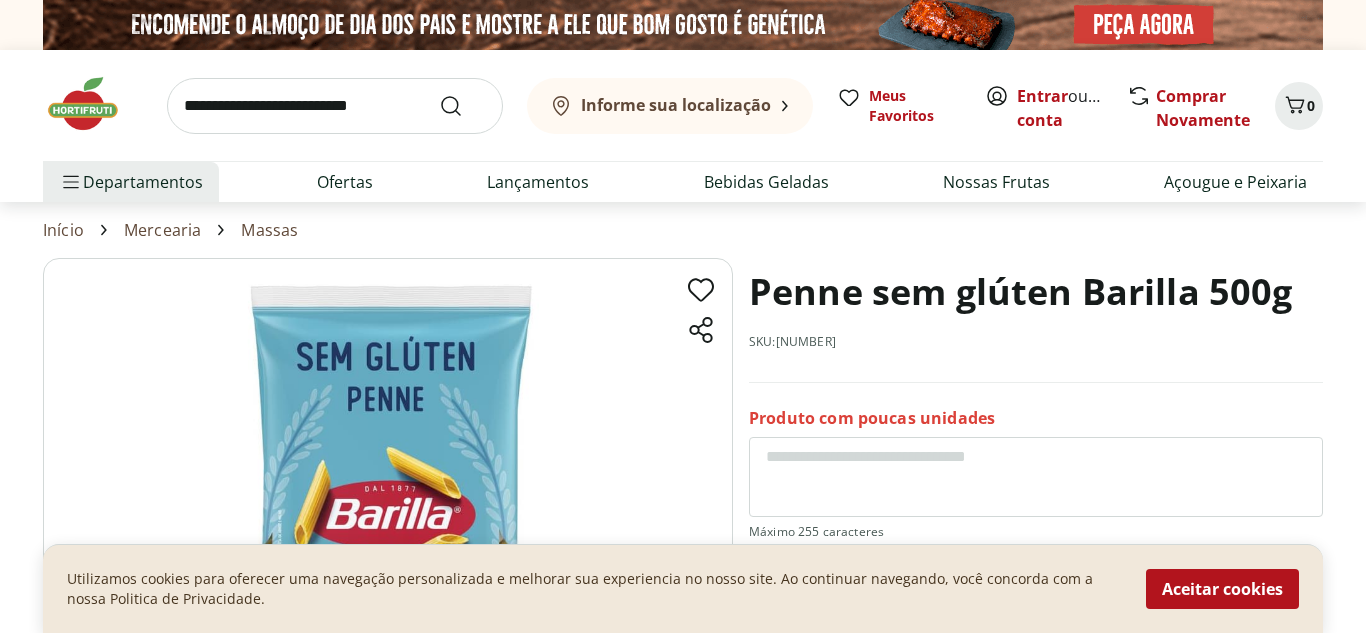 click at bounding box center [335, 106] 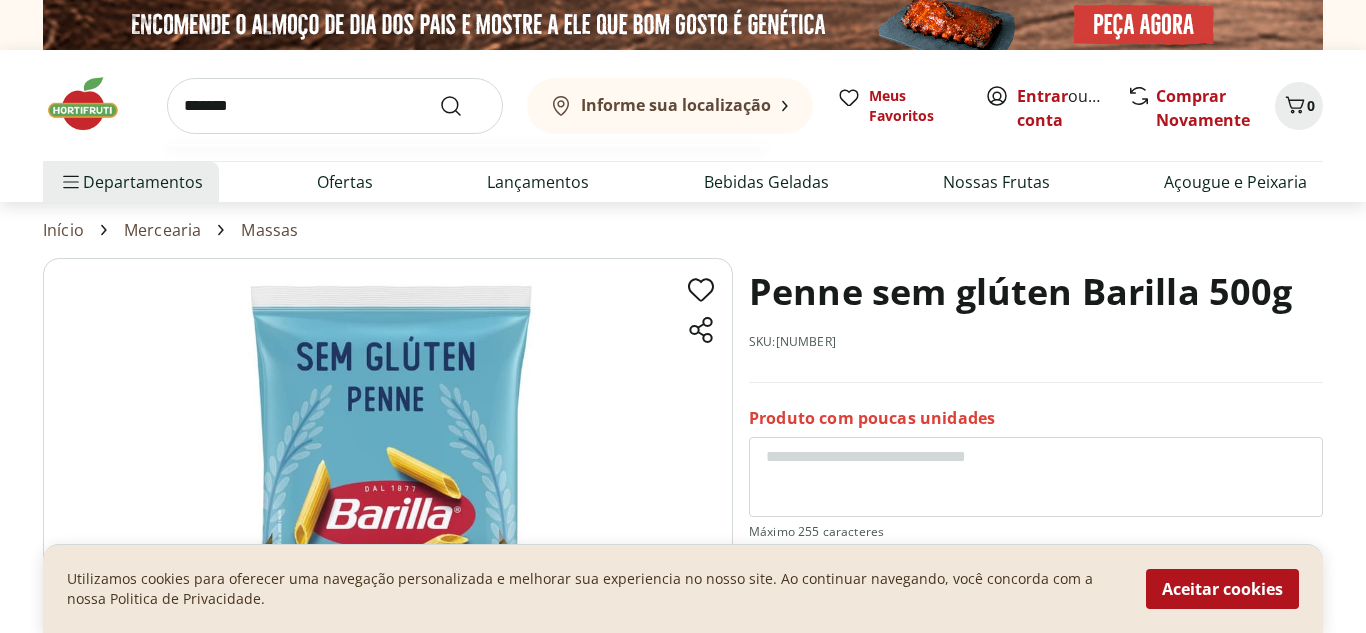 type on "*******" 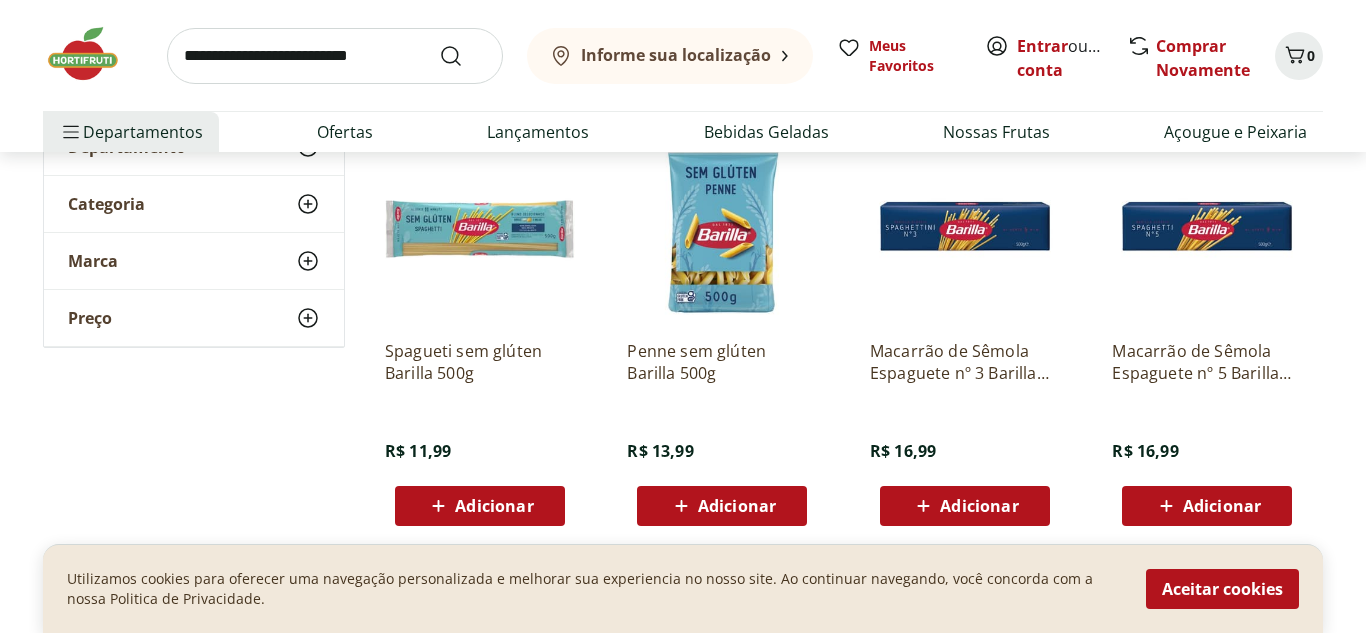 scroll, scrollTop: 285, scrollLeft: 0, axis: vertical 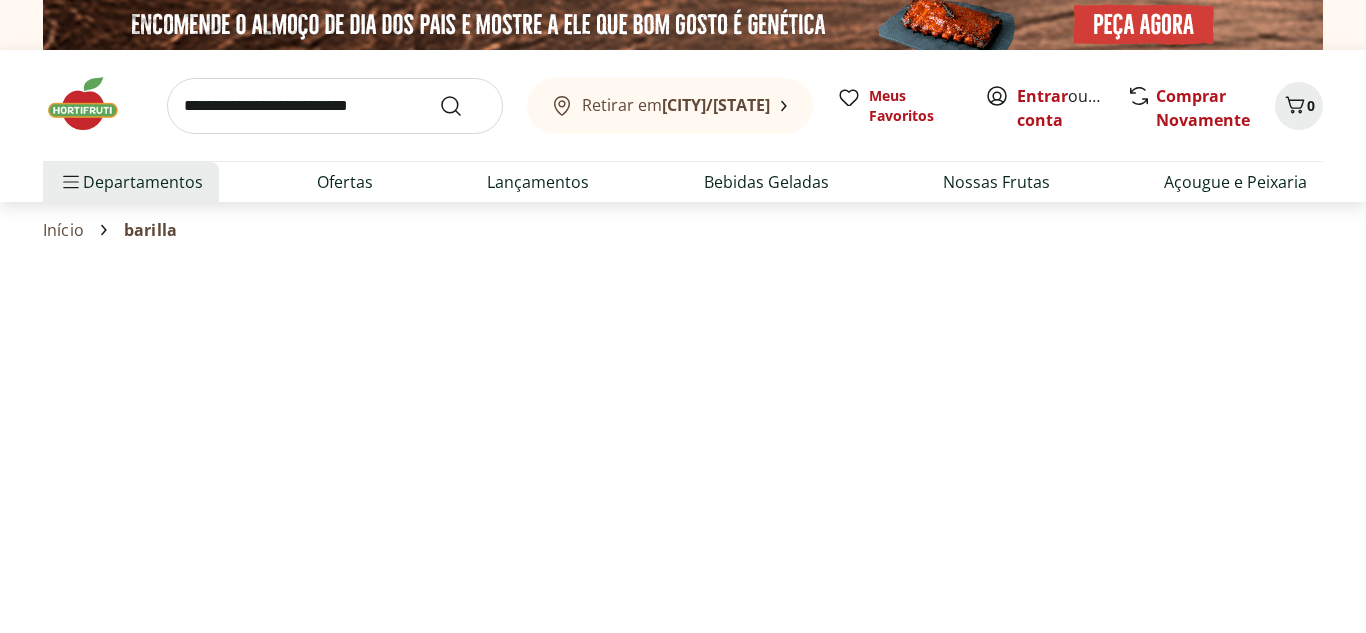 select on "**********" 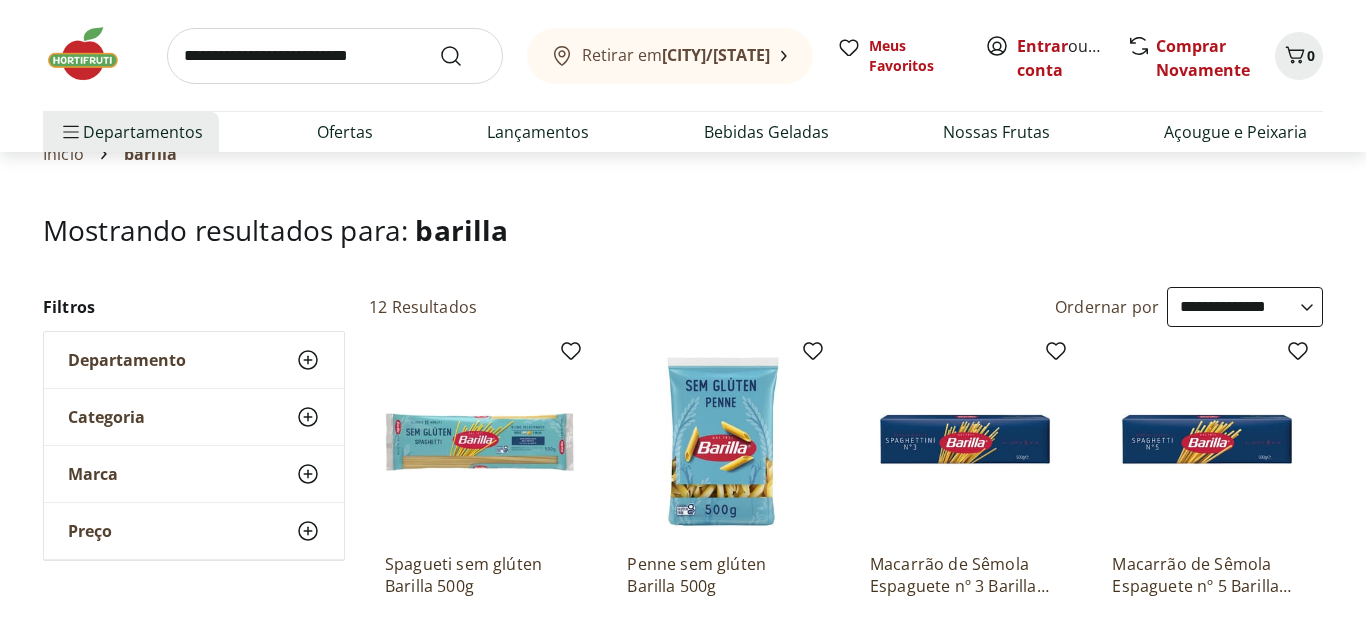scroll, scrollTop: 77, scrollLeft: 0, axis: vertical 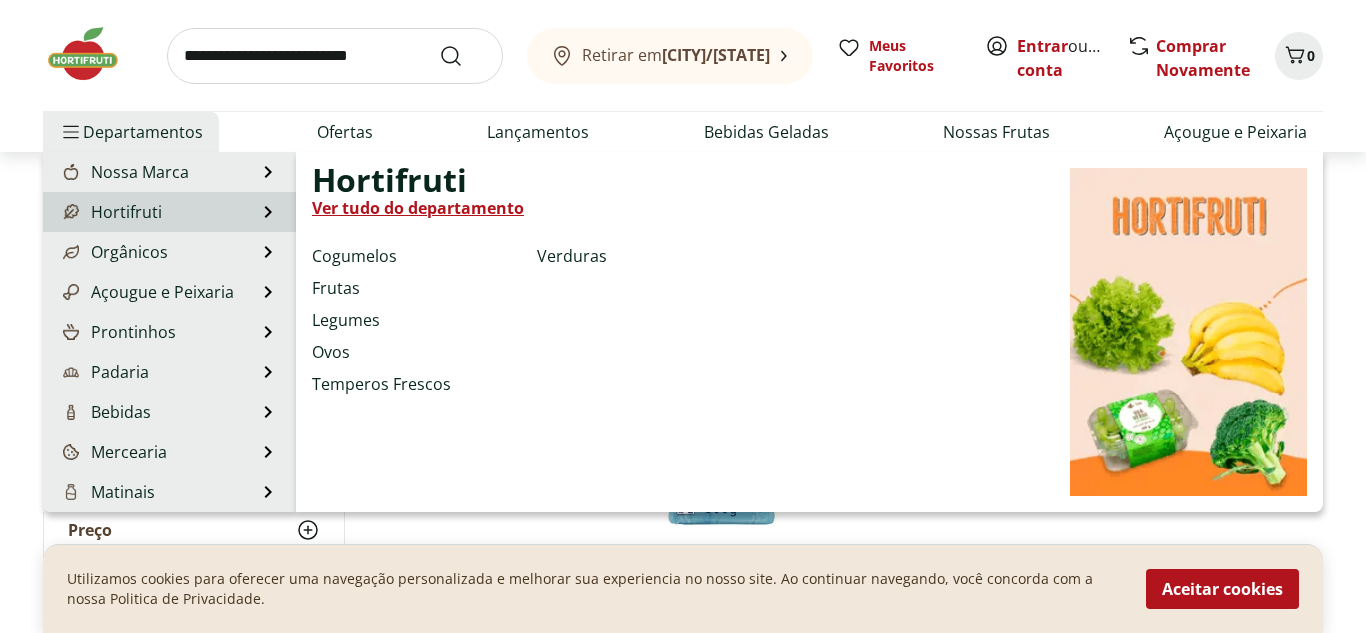 click on "Ver tudo do departamento" at bounding box center [418, 208] 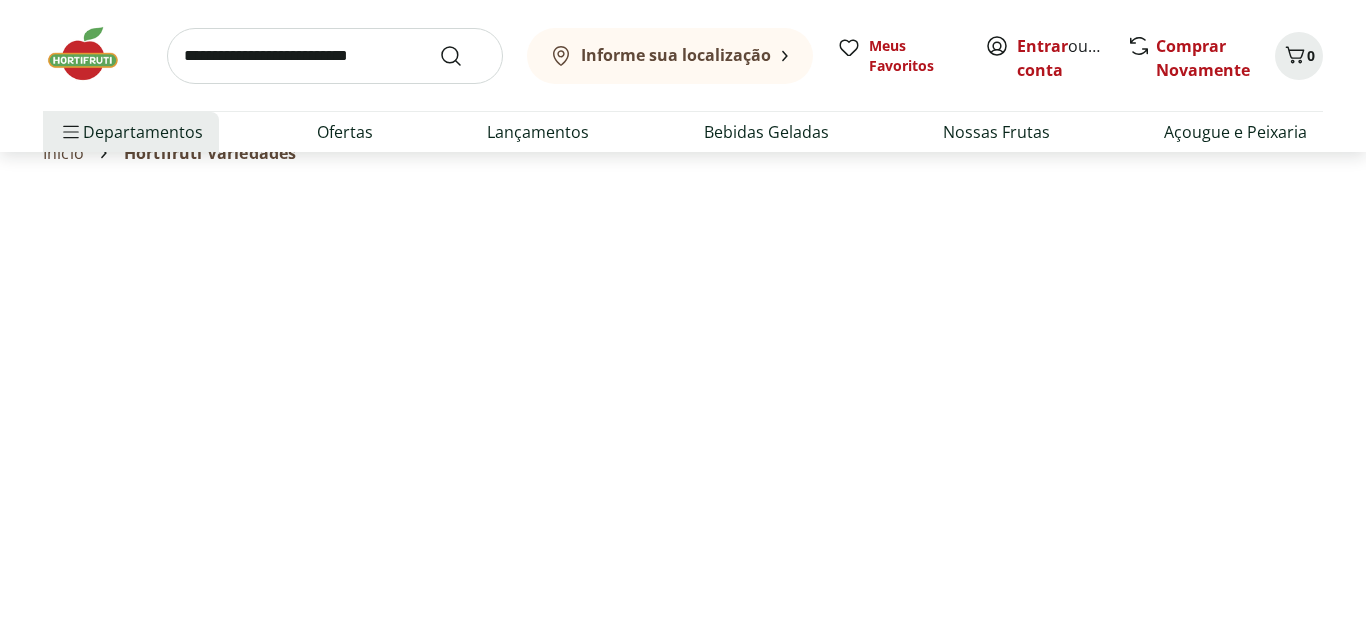 scroll, scrollTop: 0, scrollLeft: 0, axis: both 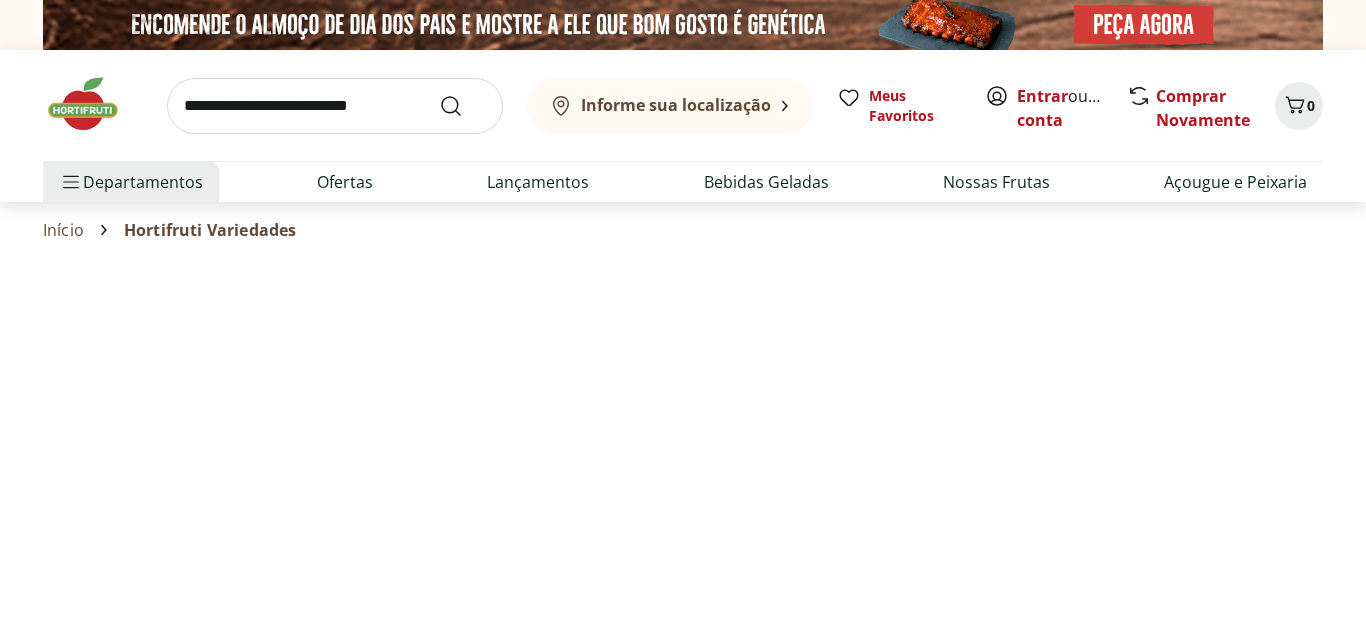 select on "**********" 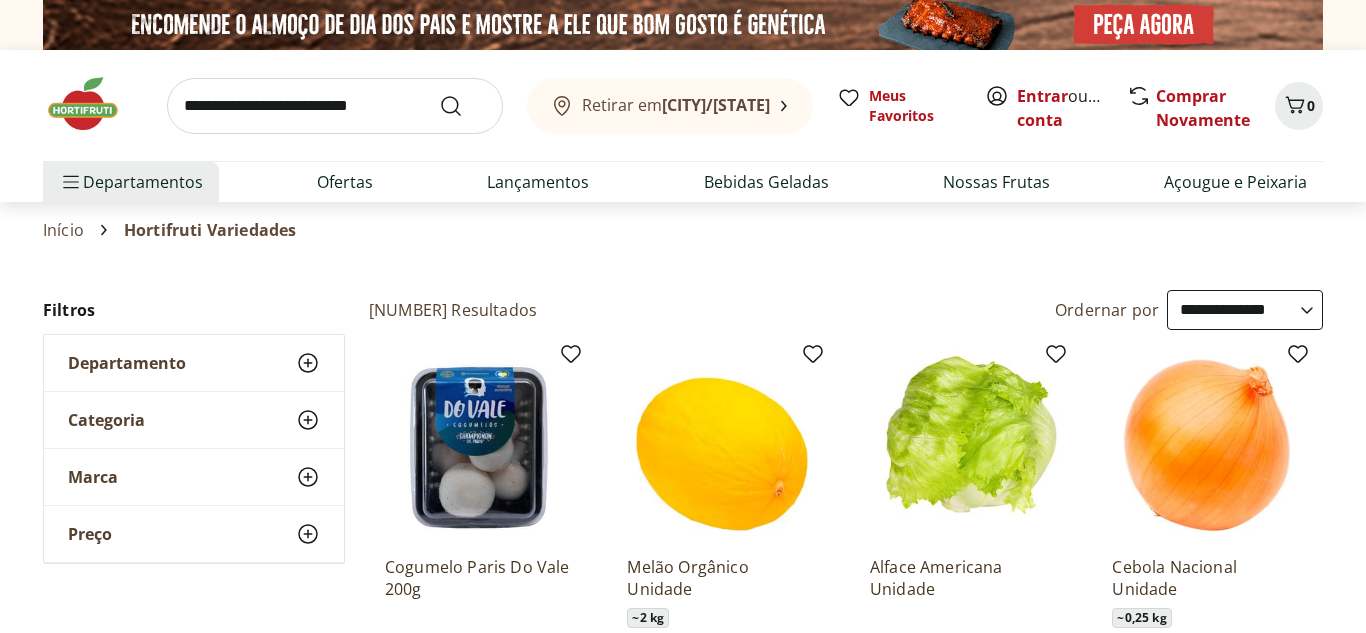 scroll, scrollTop: 154, scrollLeft: 0, axis: vertical 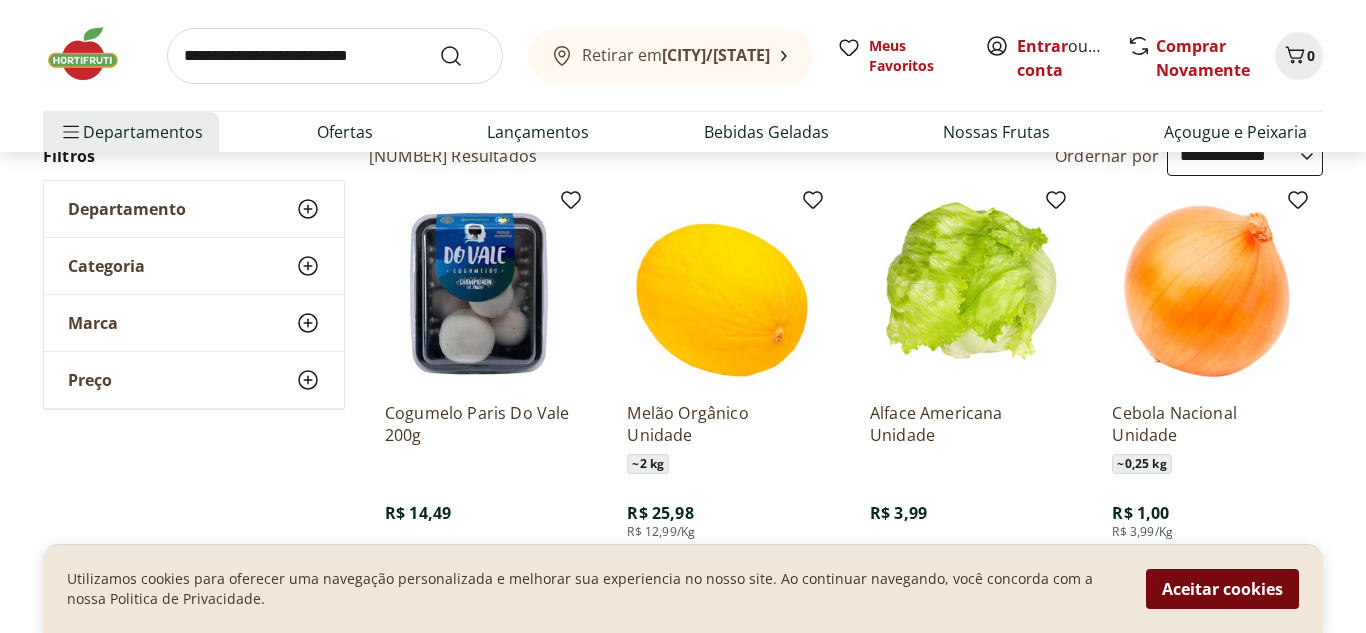 click on "Aceitar cookies" at bounding box center (1222, 589) 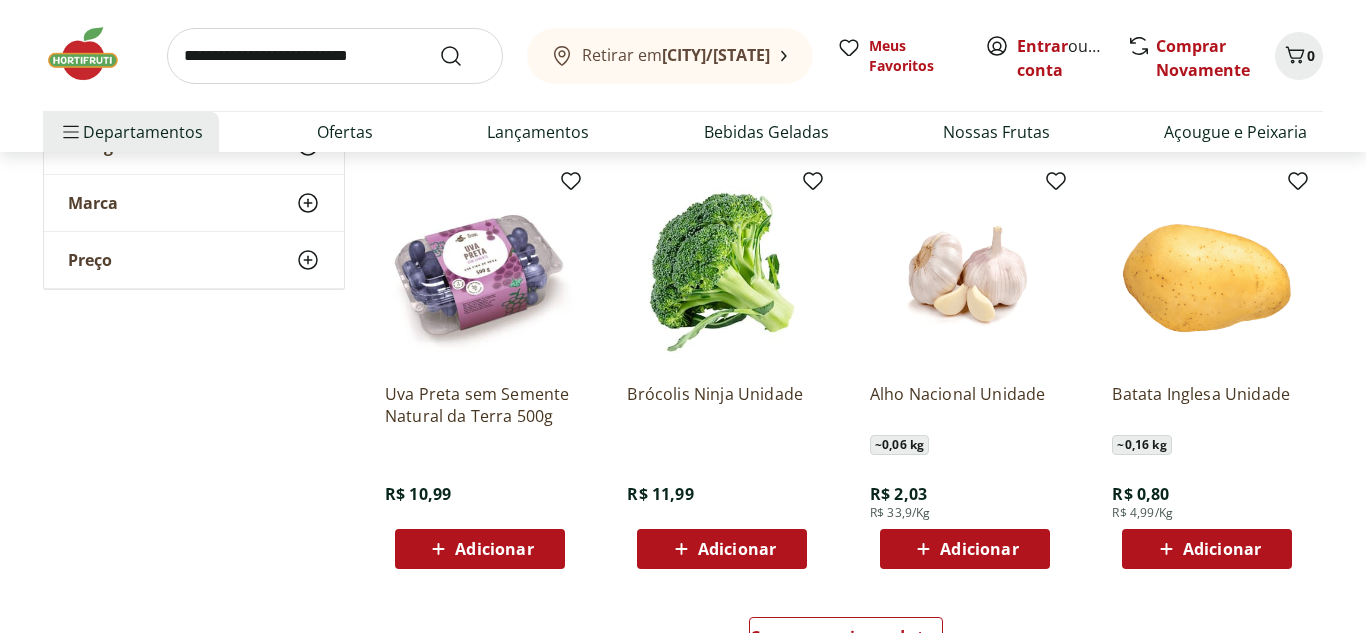 scroll, scrollTop: 1130, scrollLeft: 0, axis: vertical 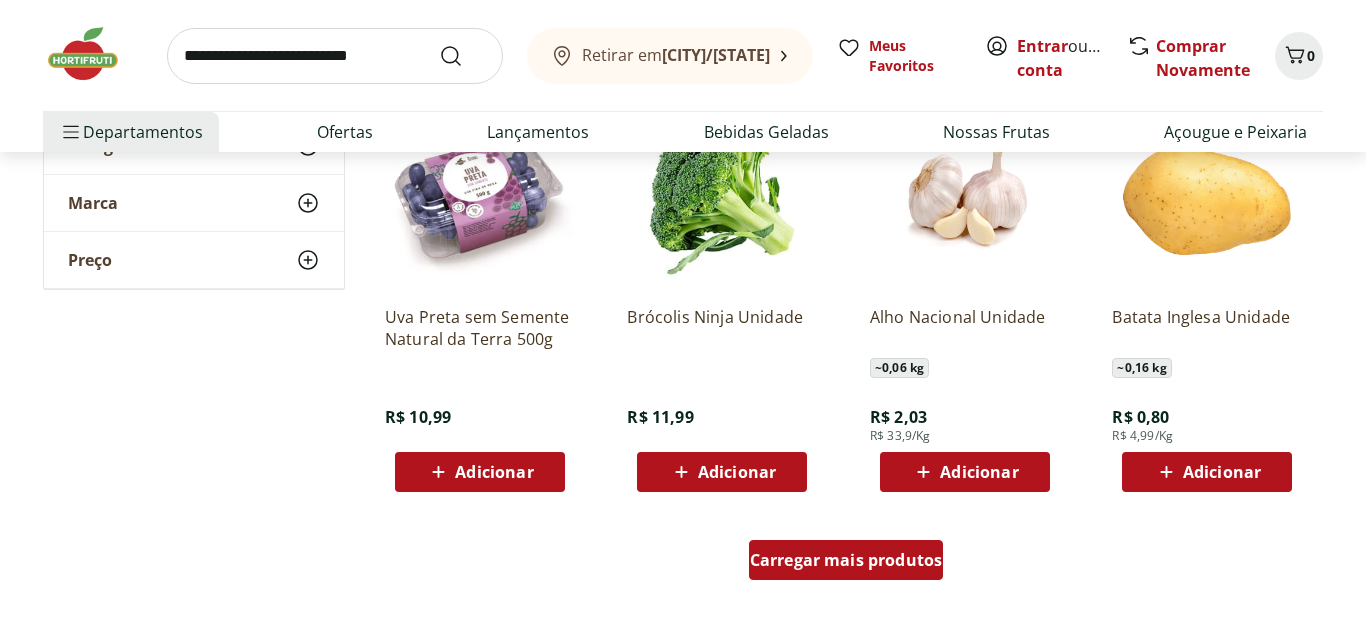 click on "Carregar mais produtos" at bounding box center (846, 560) 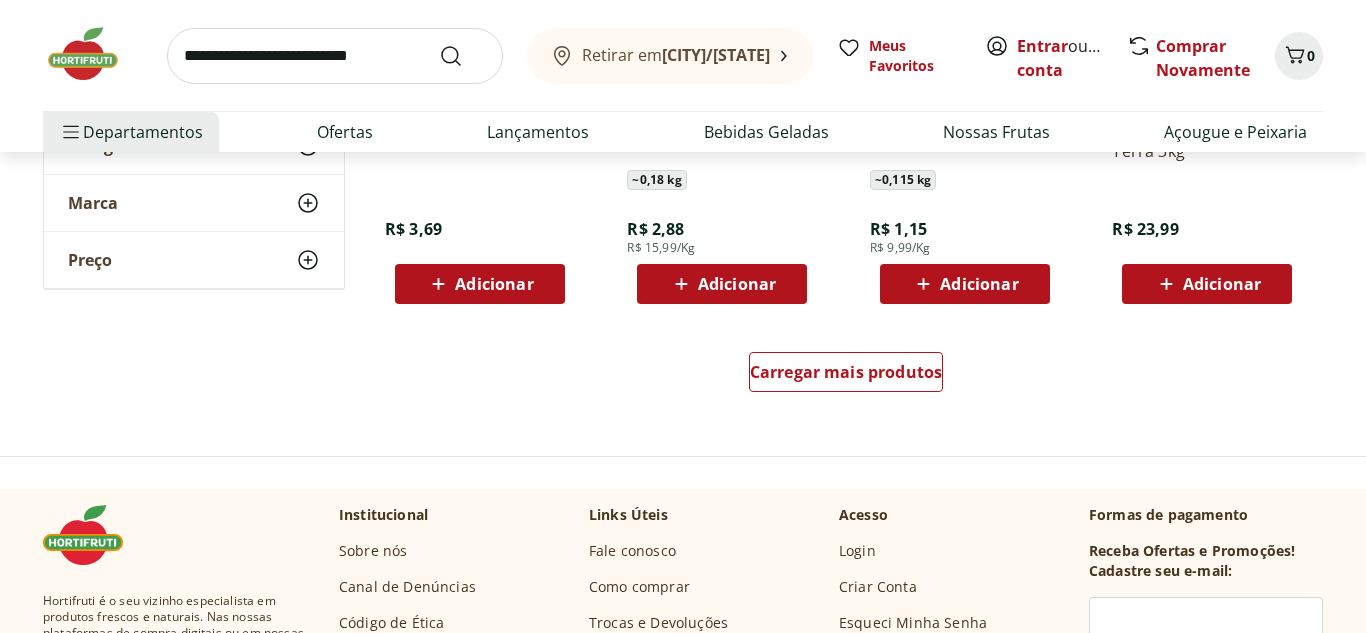 scroll, scrollTop: 2627, scrollLeft: 0, axis: vertical 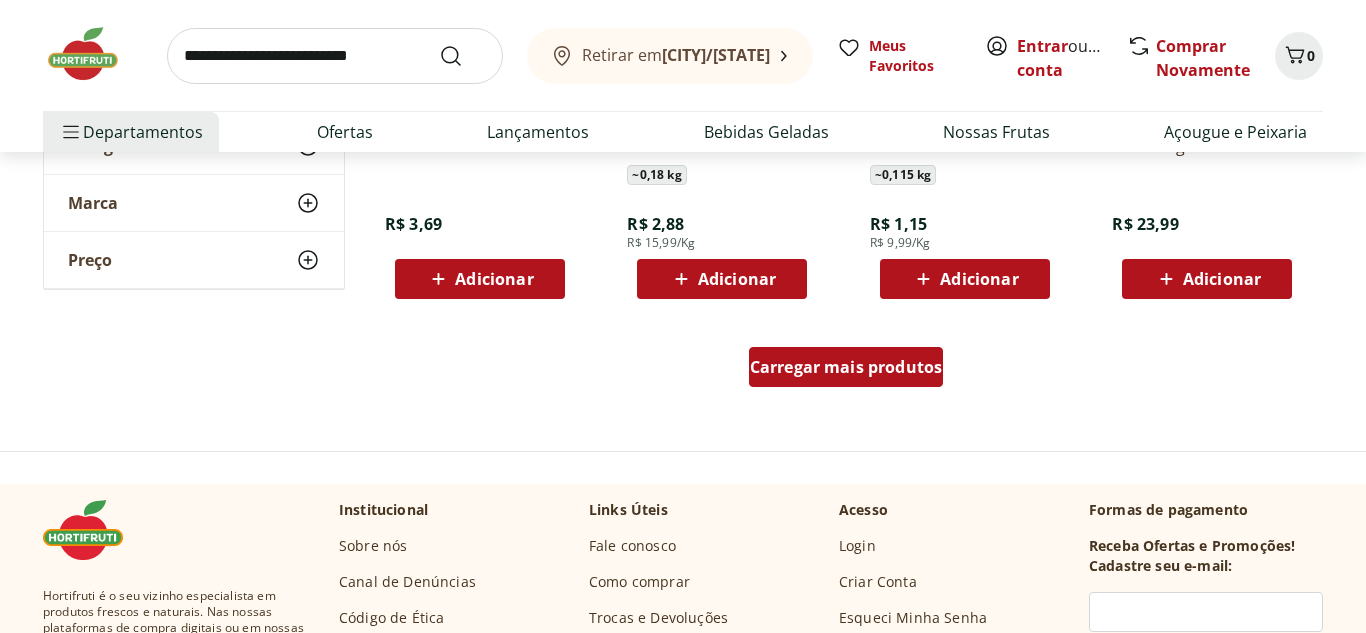 click on "Carregar mais produtos" at bounding box center [846, 367] 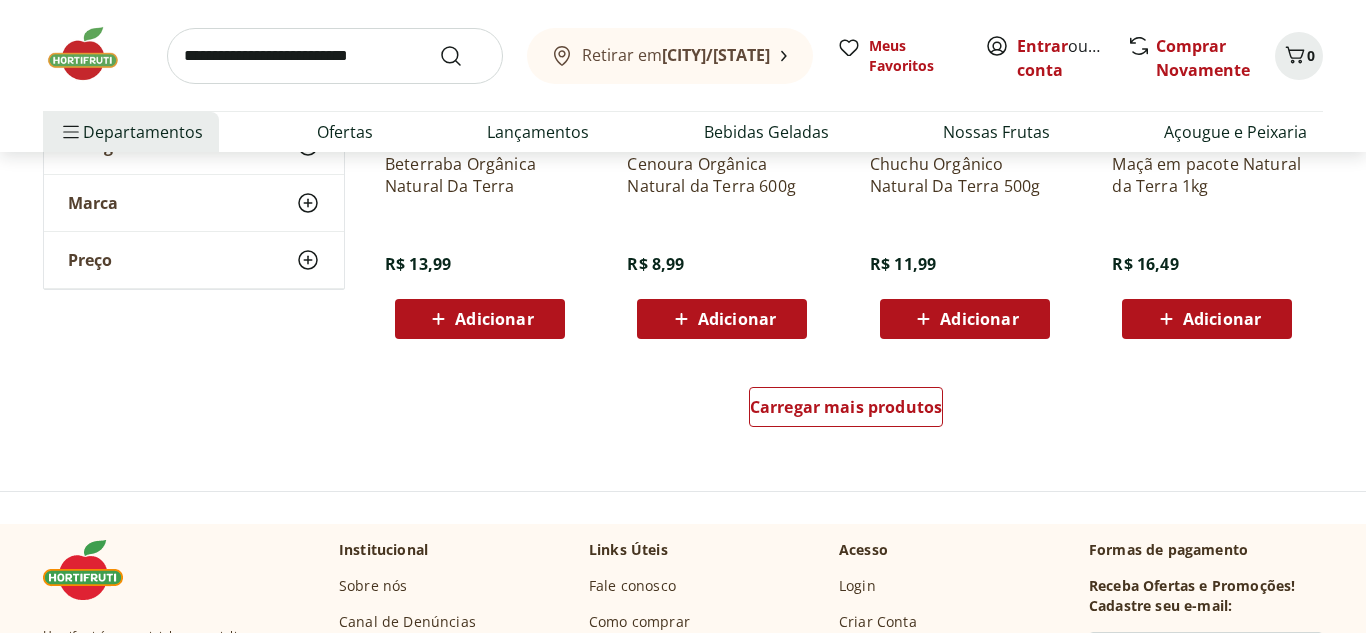 scroll, scrollTop: 3893, scrollLeft: 0, axis: vertical 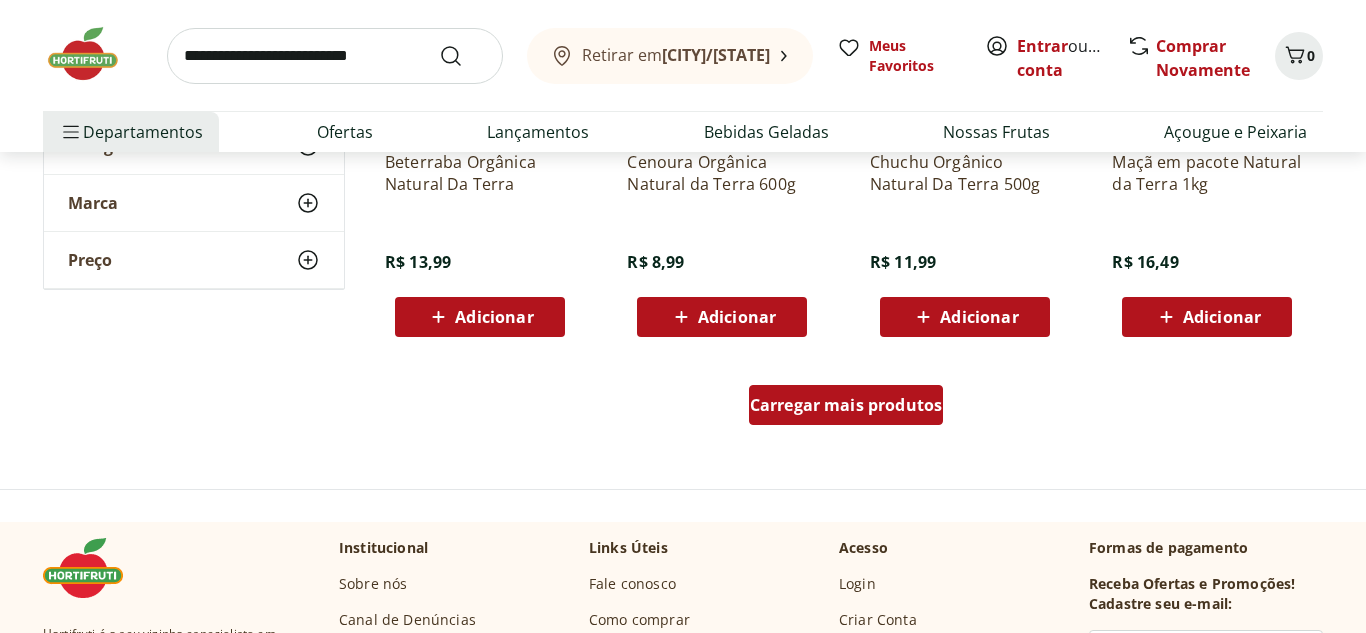 click on "Carregar mais produtos" at bounding box center [846, 405] 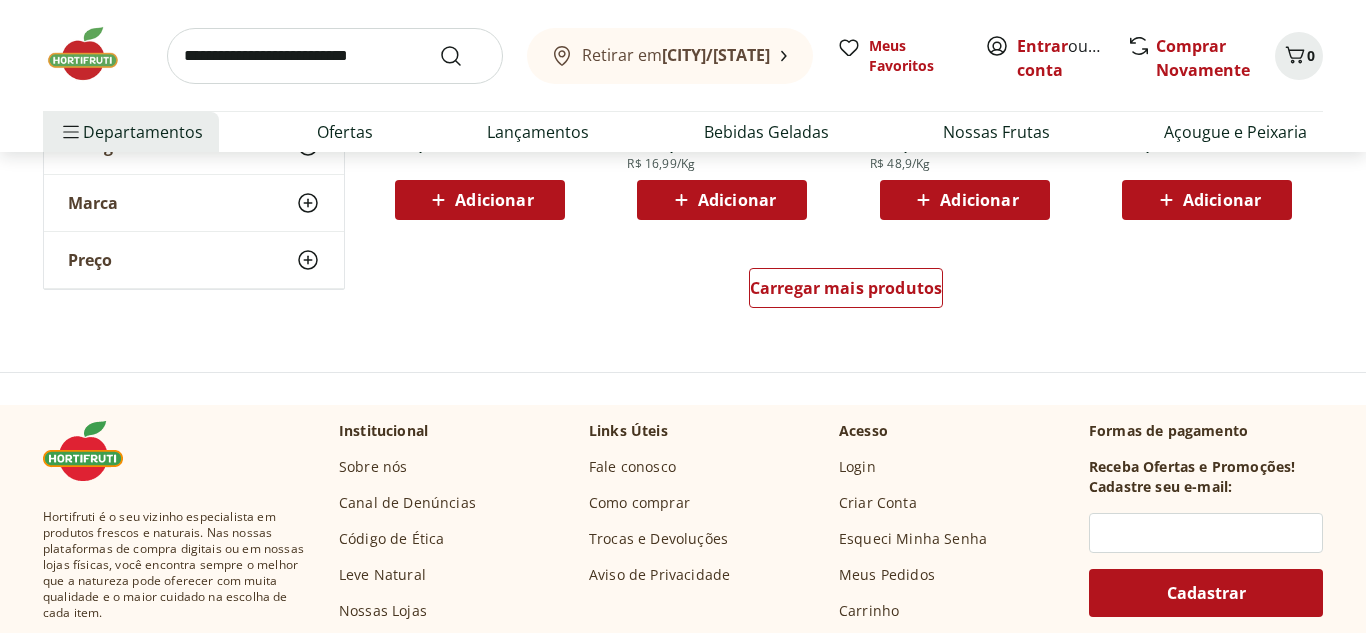 scroll, scrollTop: 5323, scrollLeft: 0, axis: vertical 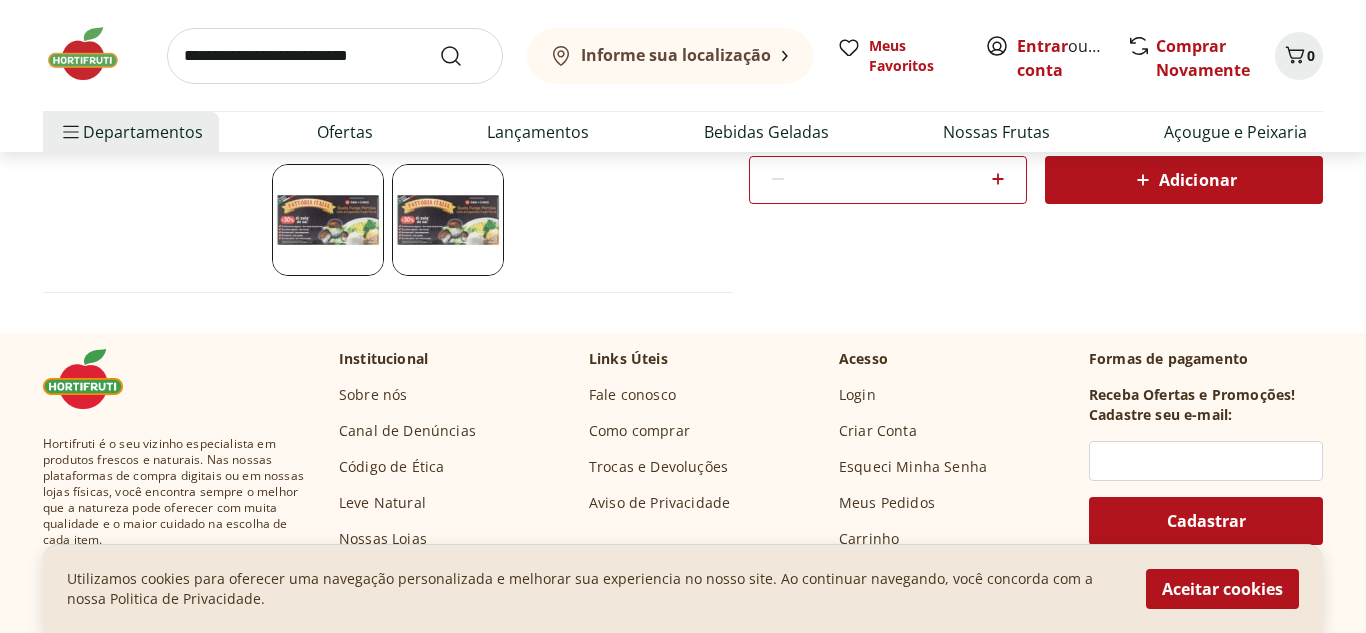 click at bounding box center (448, 220) 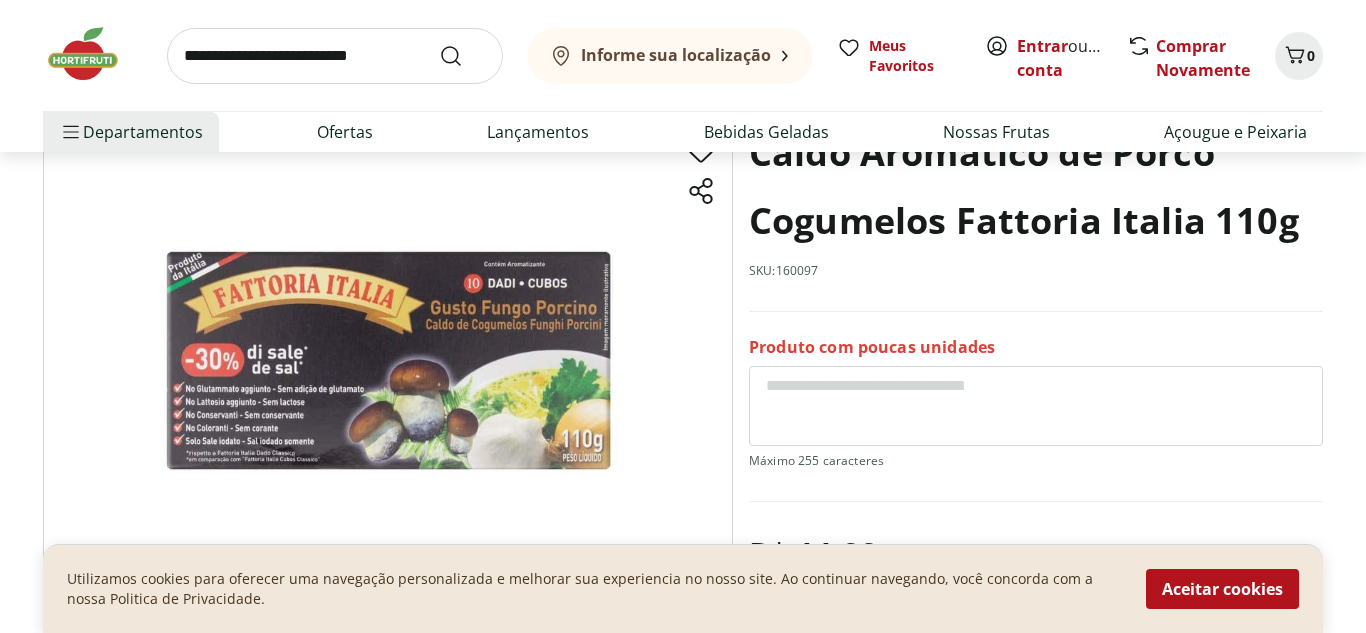 scroll, scrollTop: 133, scrollLeft: 0, axis: vertical 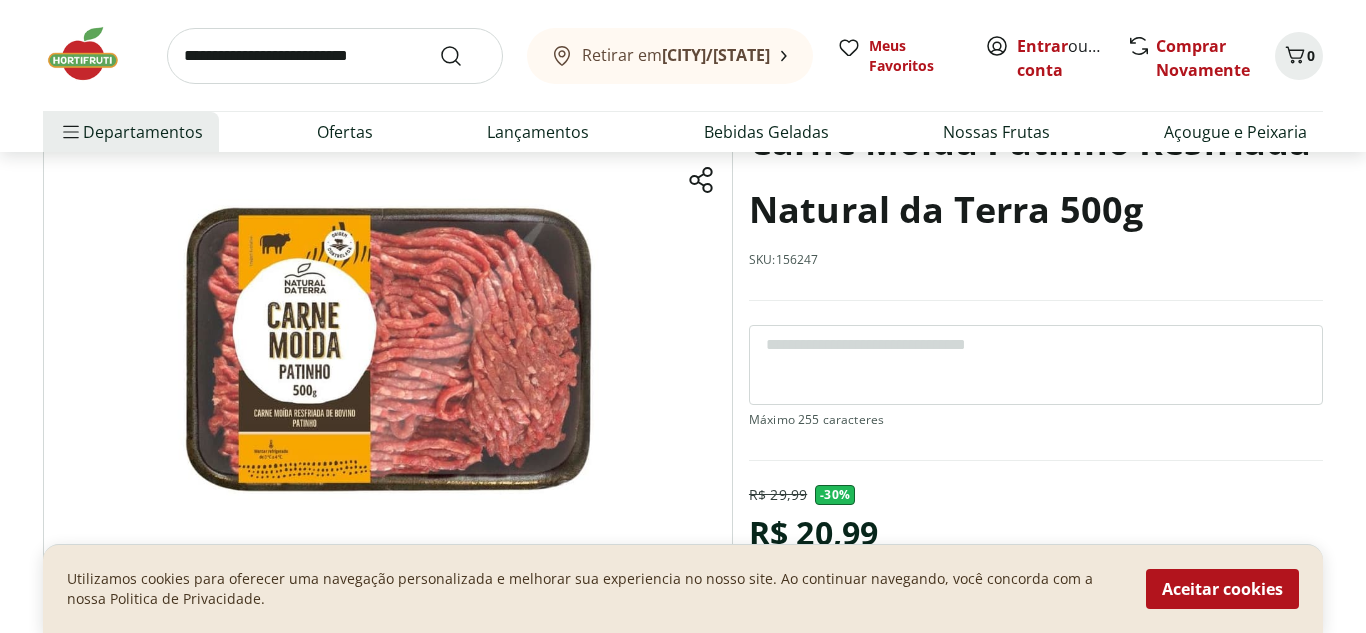 click at bounding box center (388, 349) 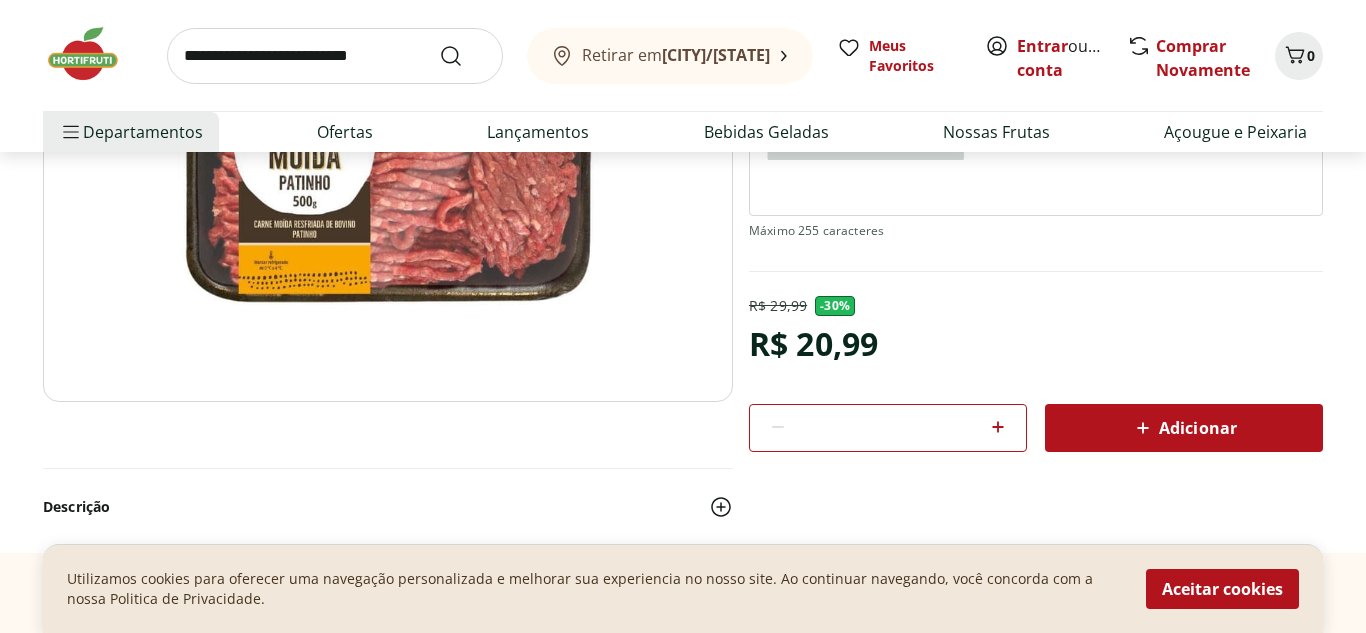 scroll, scrollTop: 0, scrollLeft: 0, axis: both 